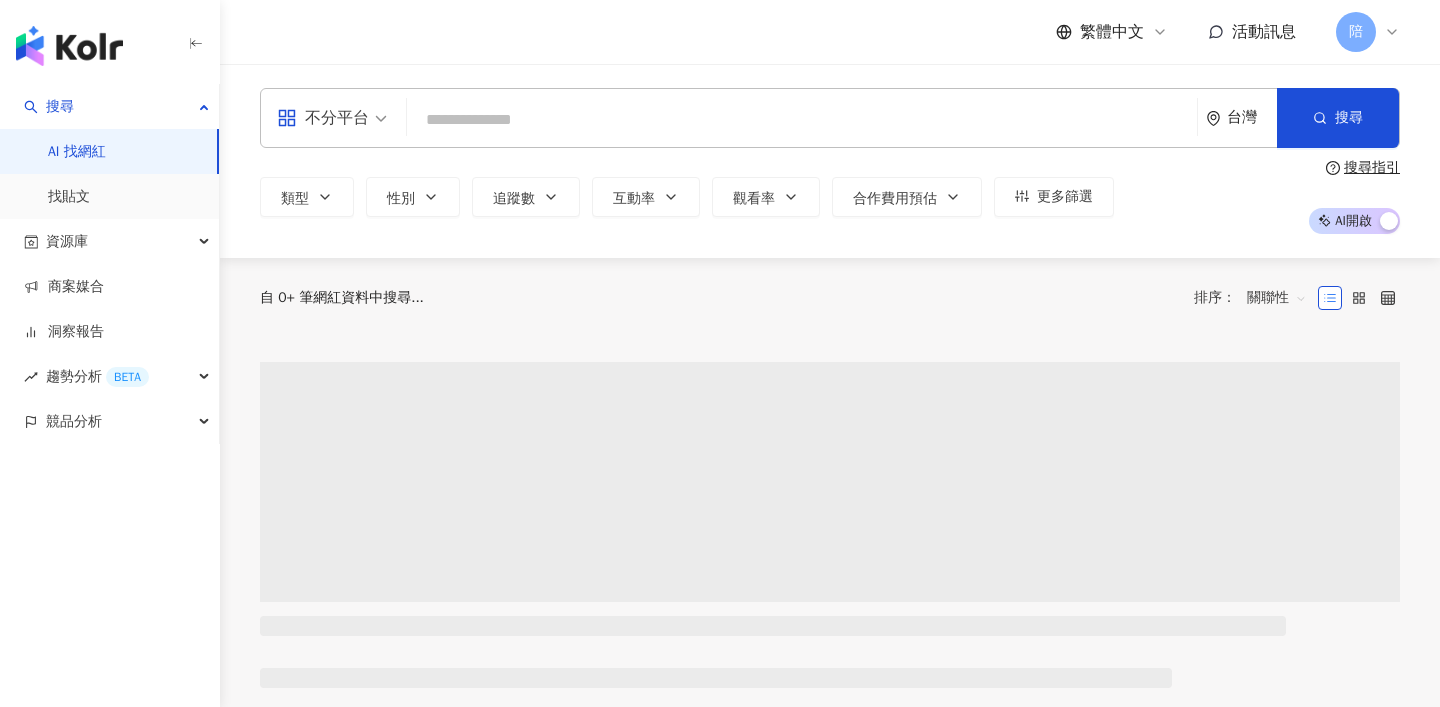 scroll, scrollTop: 0, scrollLeft: 0, axis: both 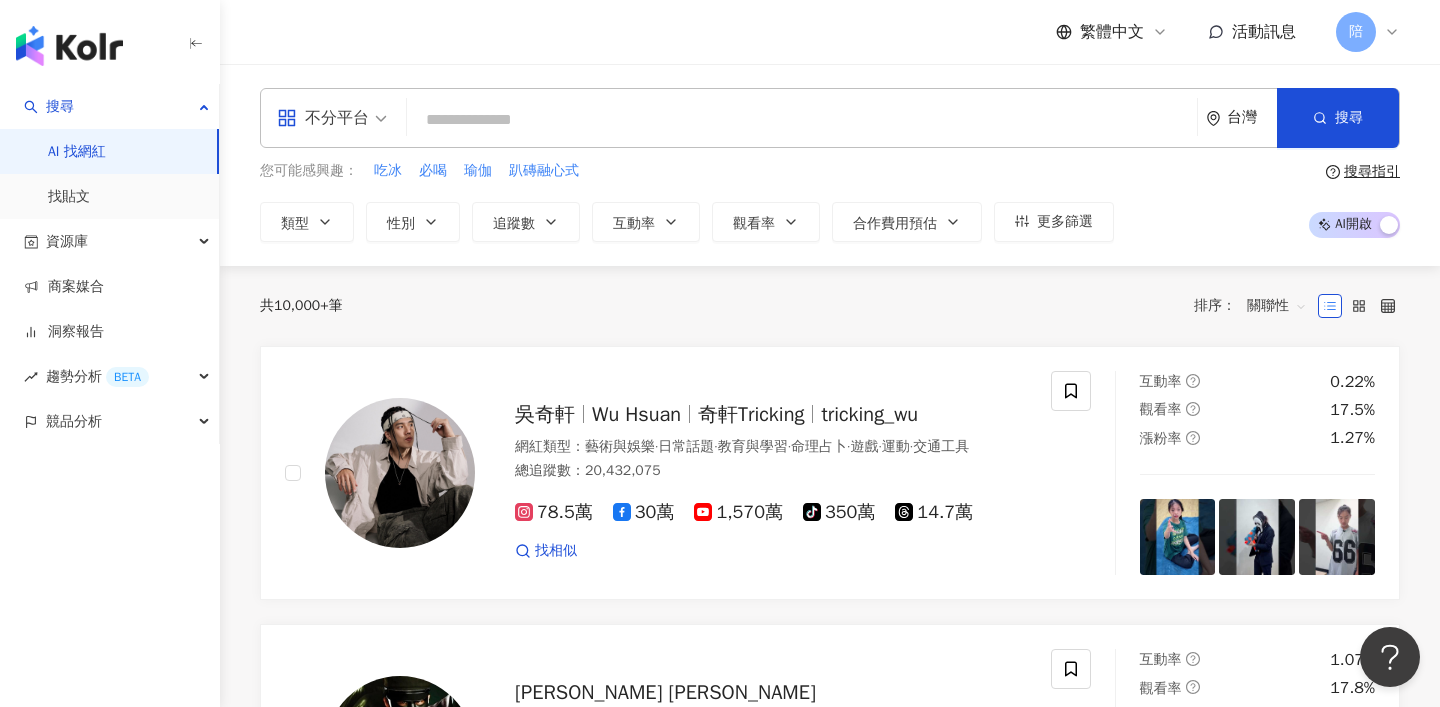 click at bounding box center (802, 120) 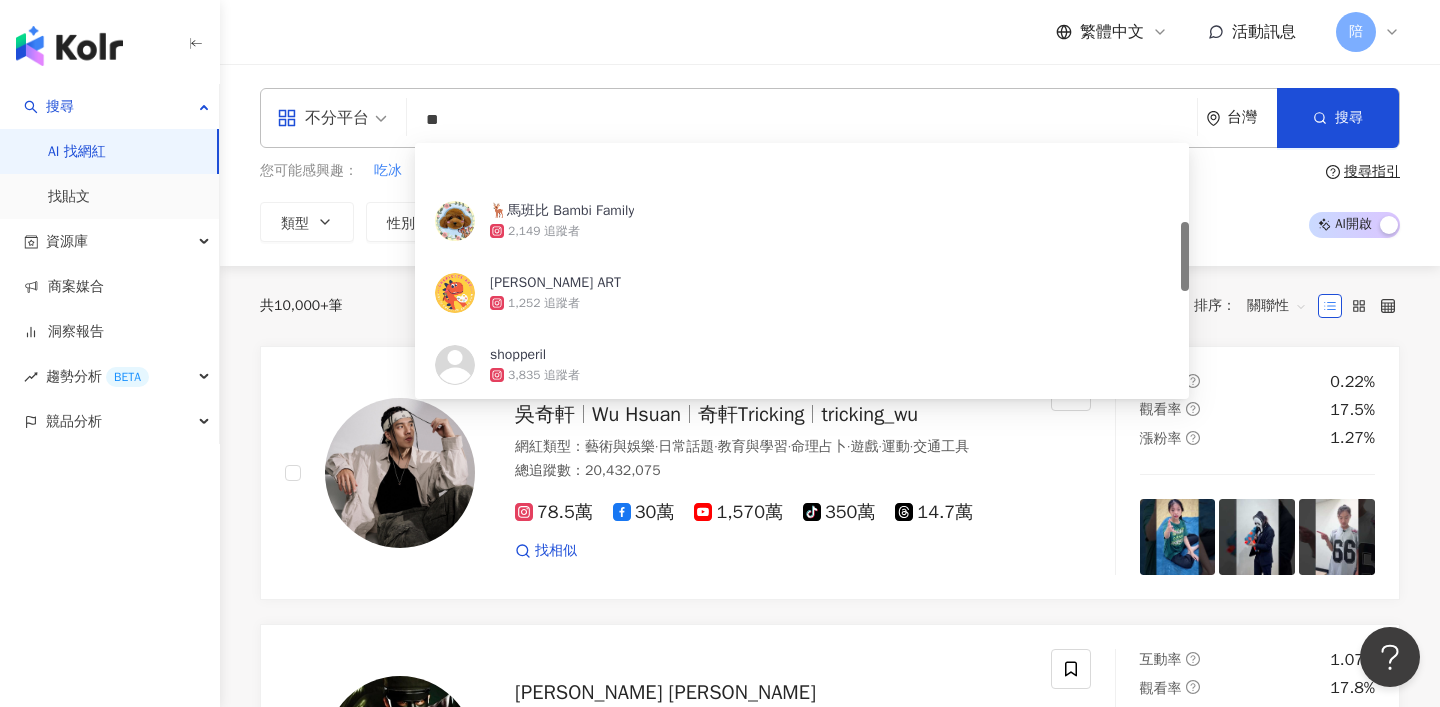 scroll, scrollTop: 878, scrollLeft: 0, axis: vertical 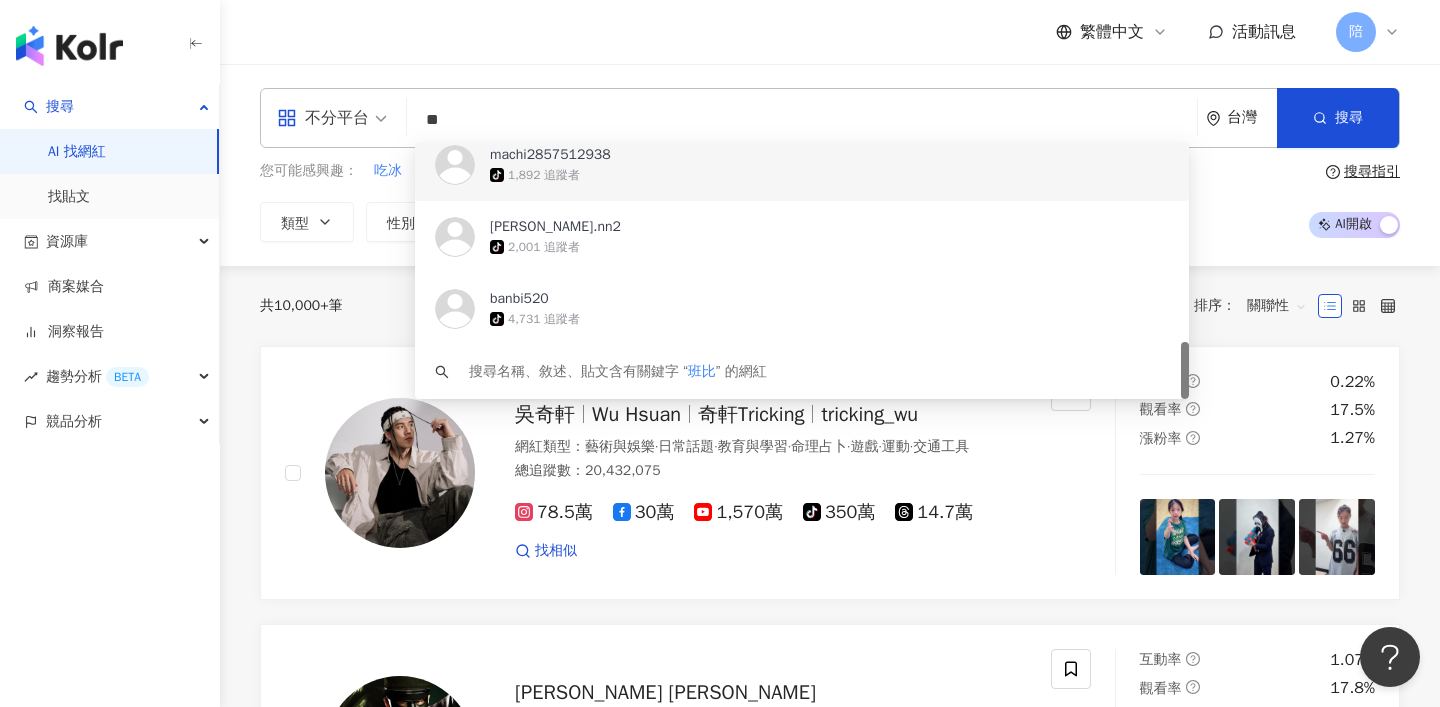 drag, startPoint x: 479, startPoint y: 111, endPoint x: 370, endPoint y: 111, distance: 109 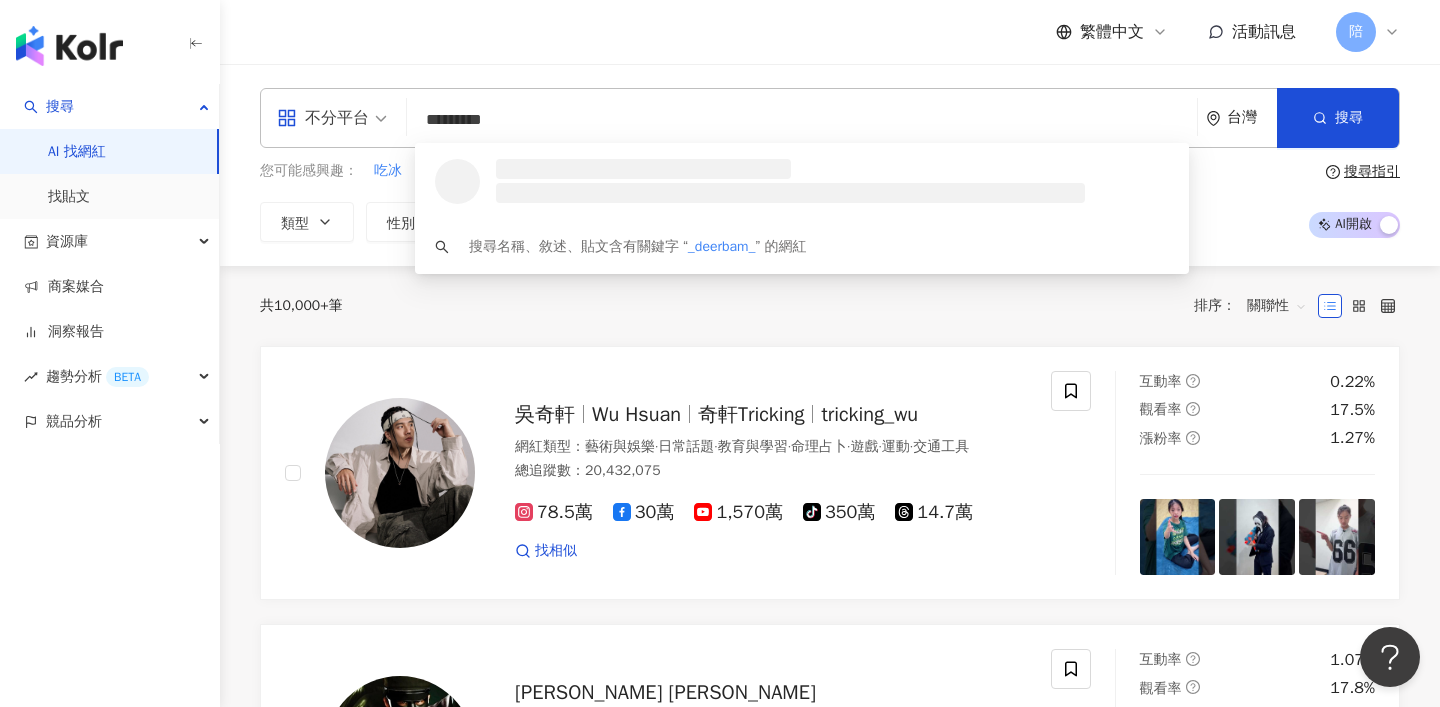 scroll, scrollTop: 0, scrollLeft: 0, axis: both 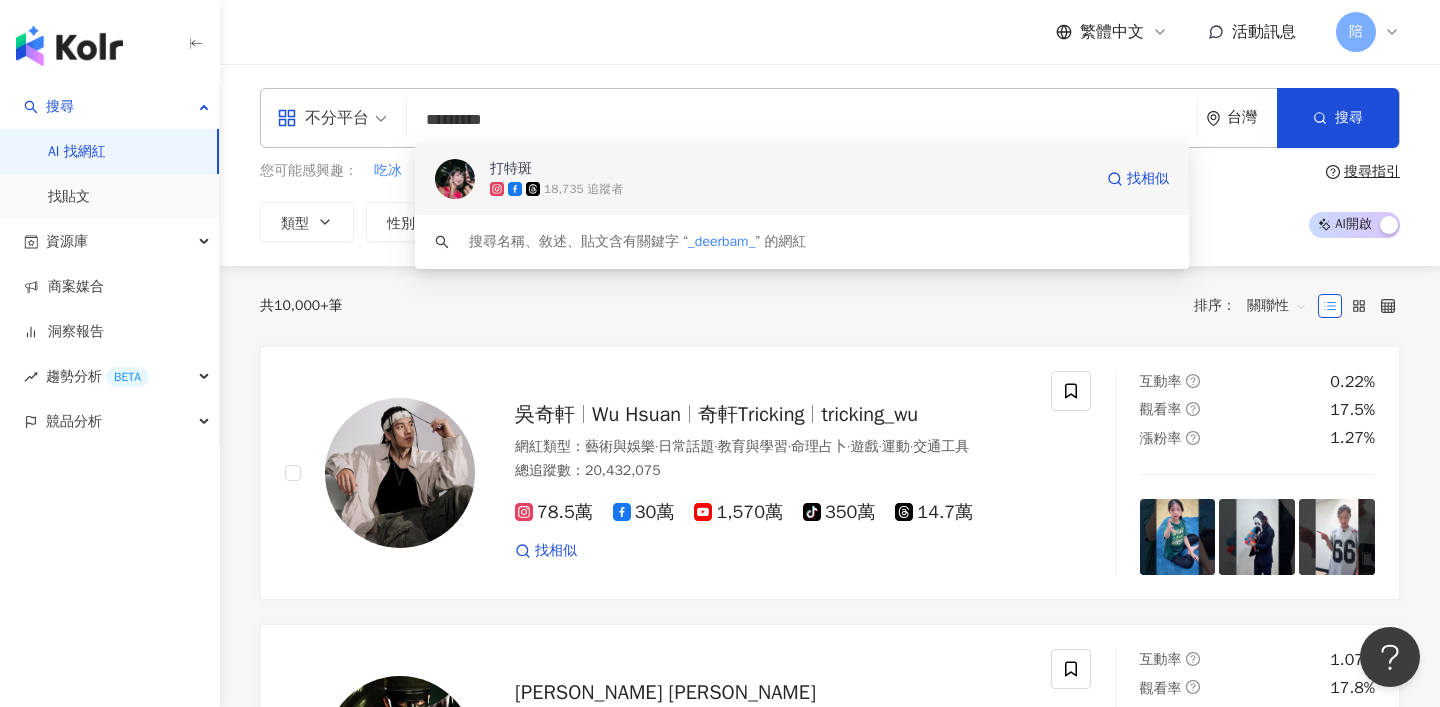 click on "打特斑" at bounding box center (511, 169) 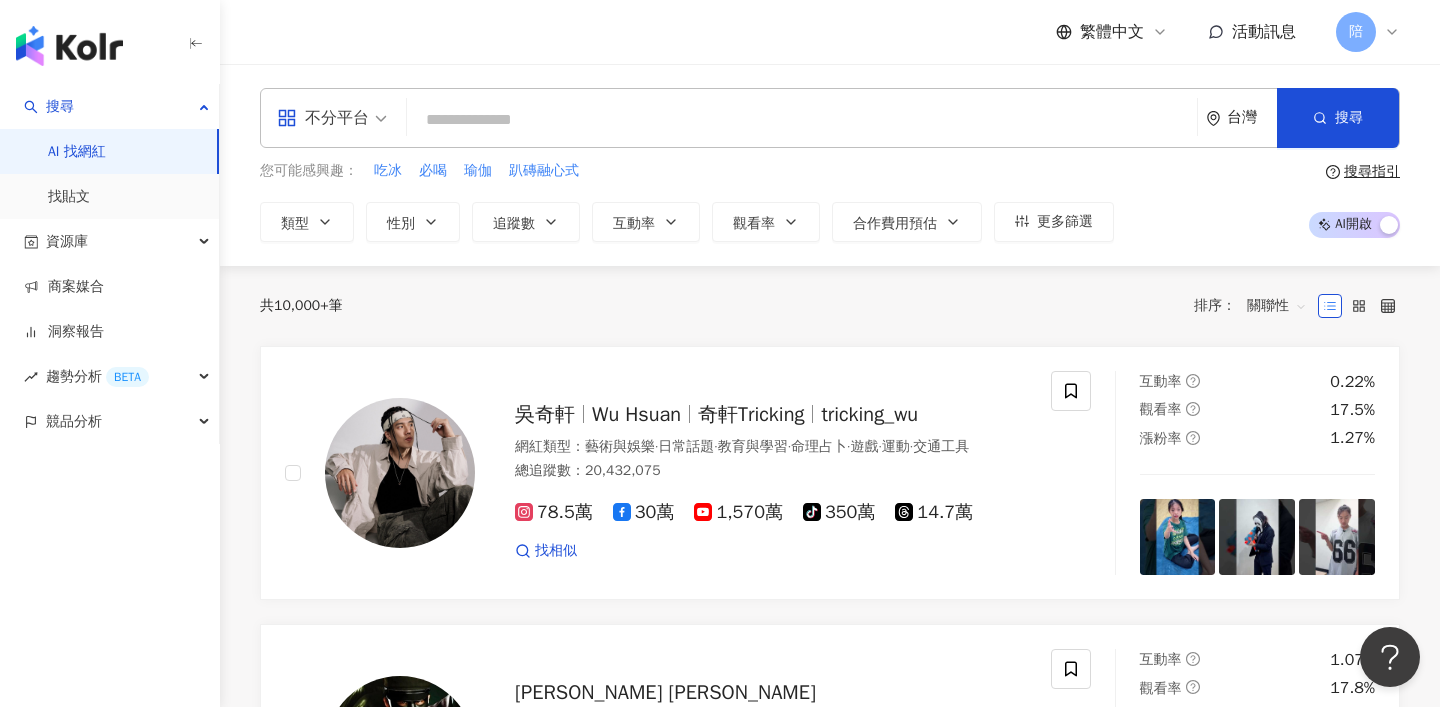 paste on "**********" 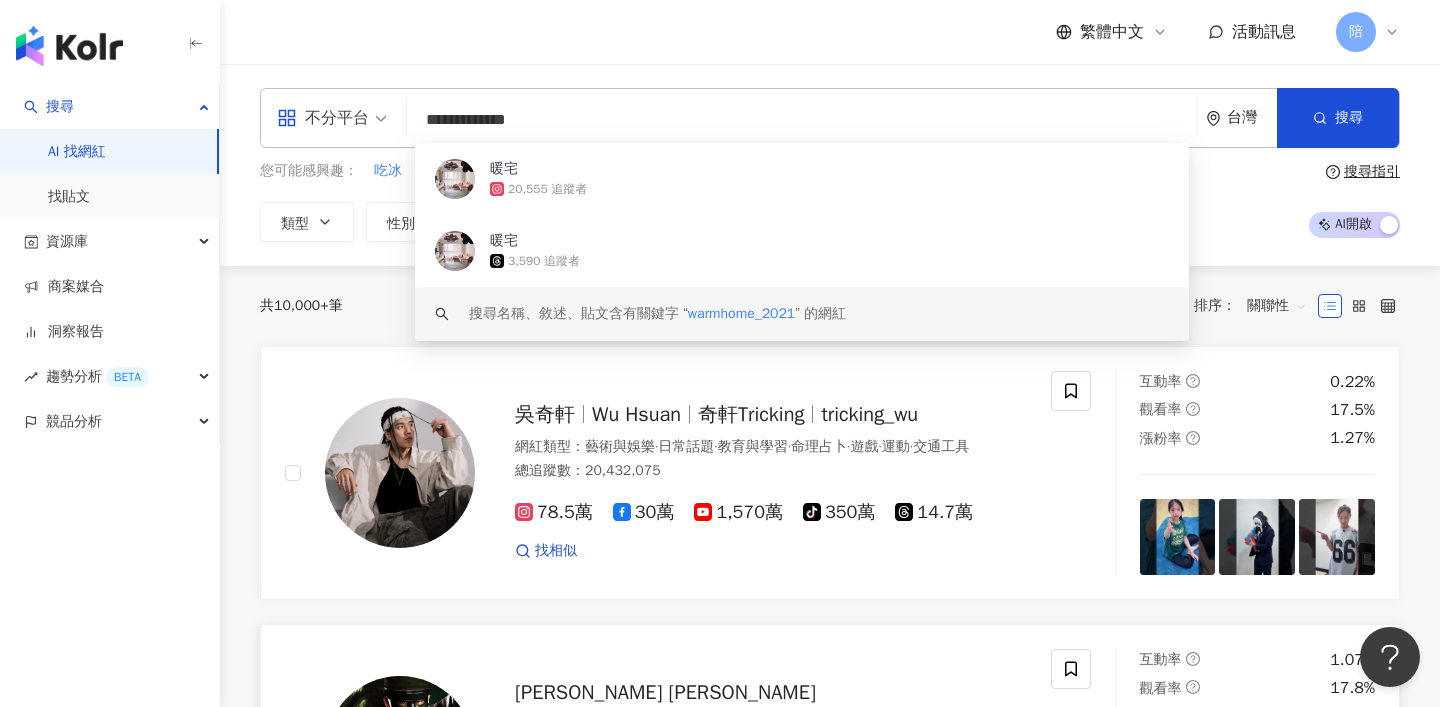 type on "**********" 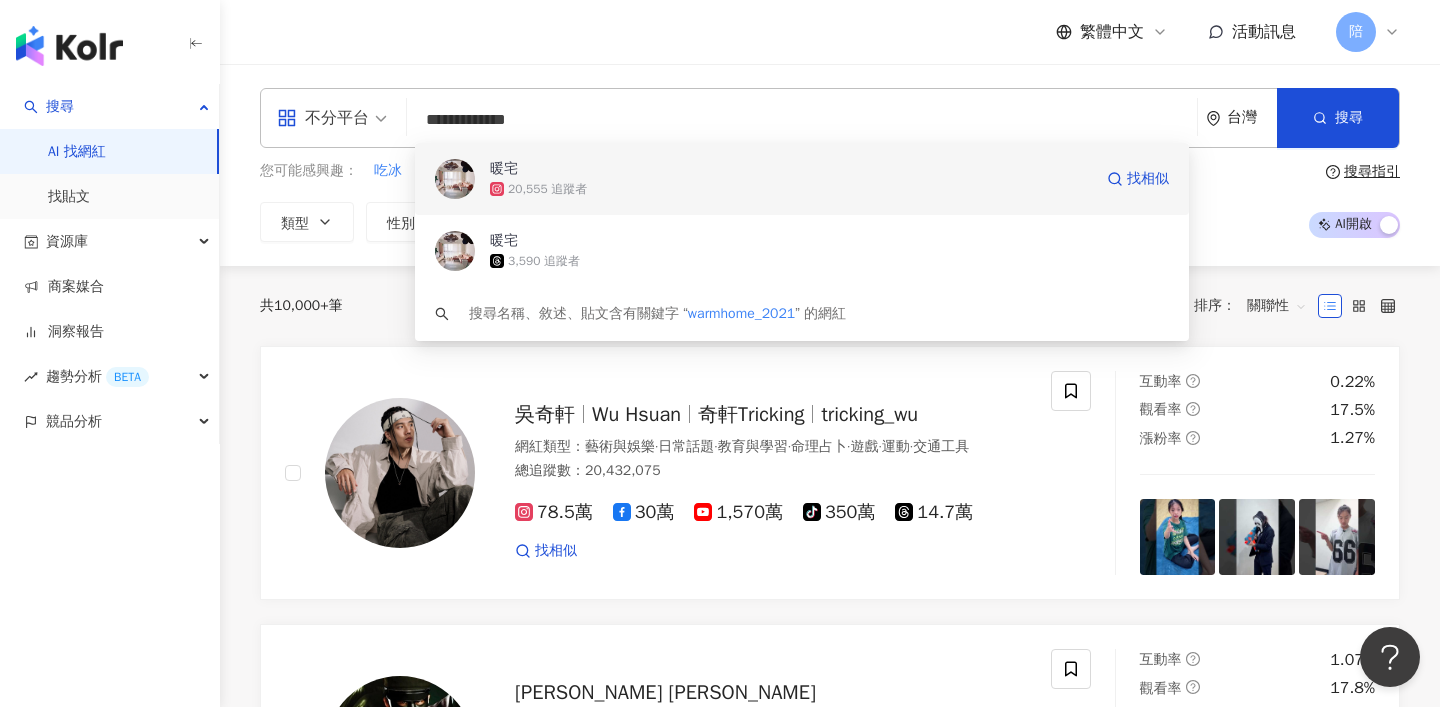 click on "暖宅" at bounding box center [791, 169] 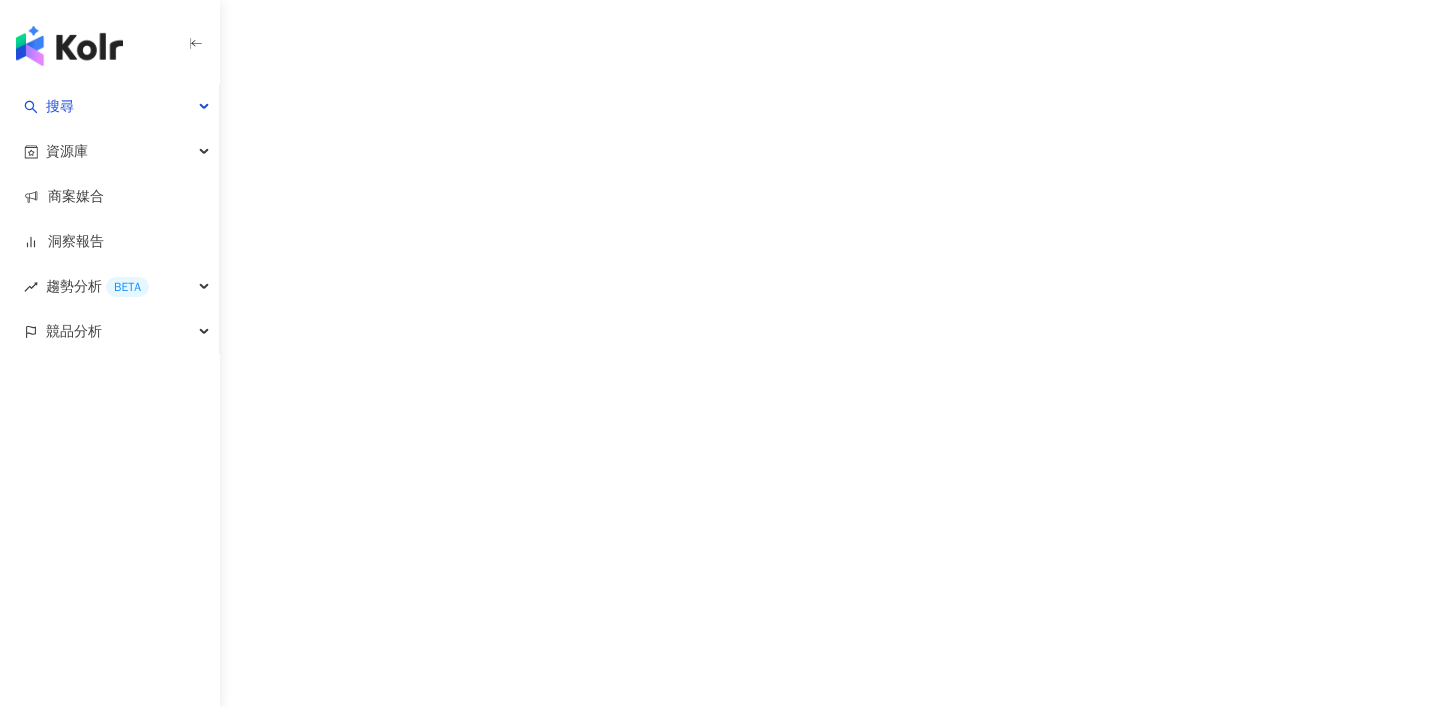 scroll, scrollTop: 0, scrollLeft: 0, axis: both 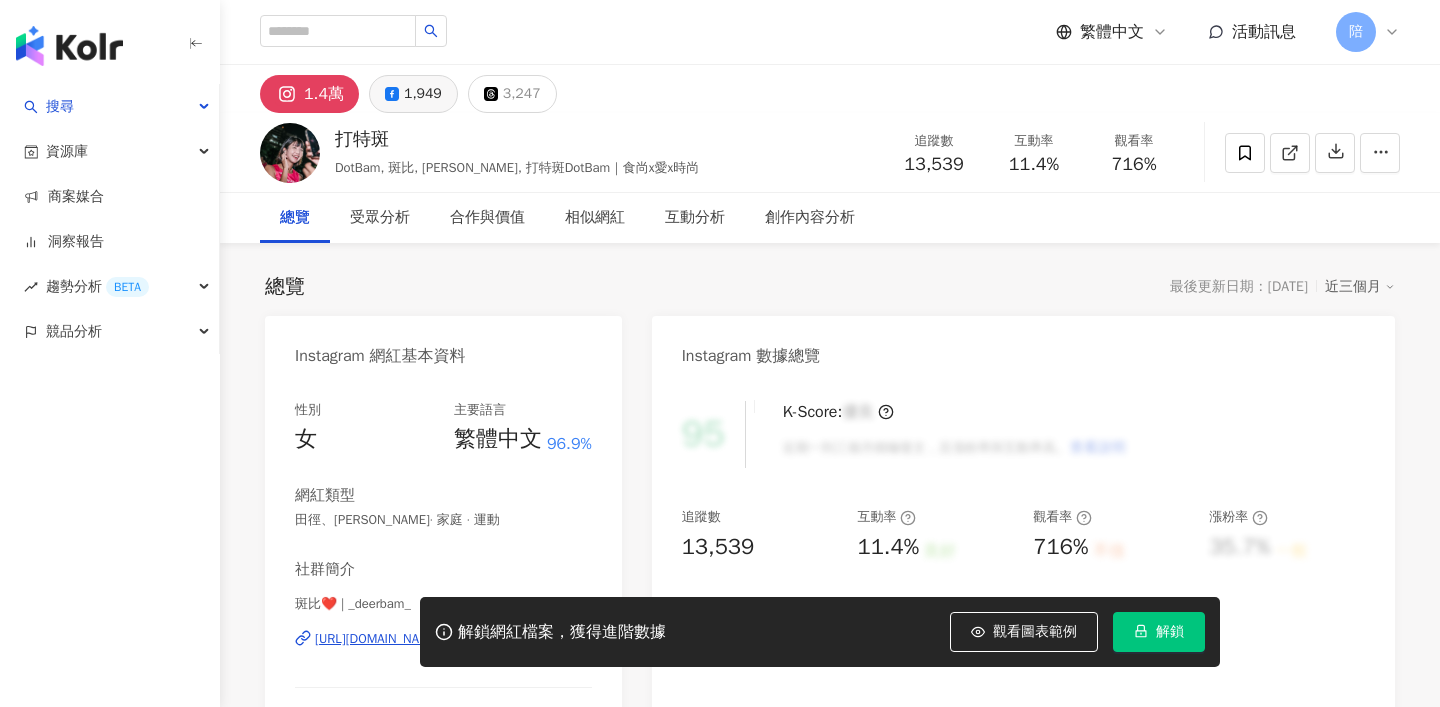 click on "1,949" at bounding box center (423, 94) 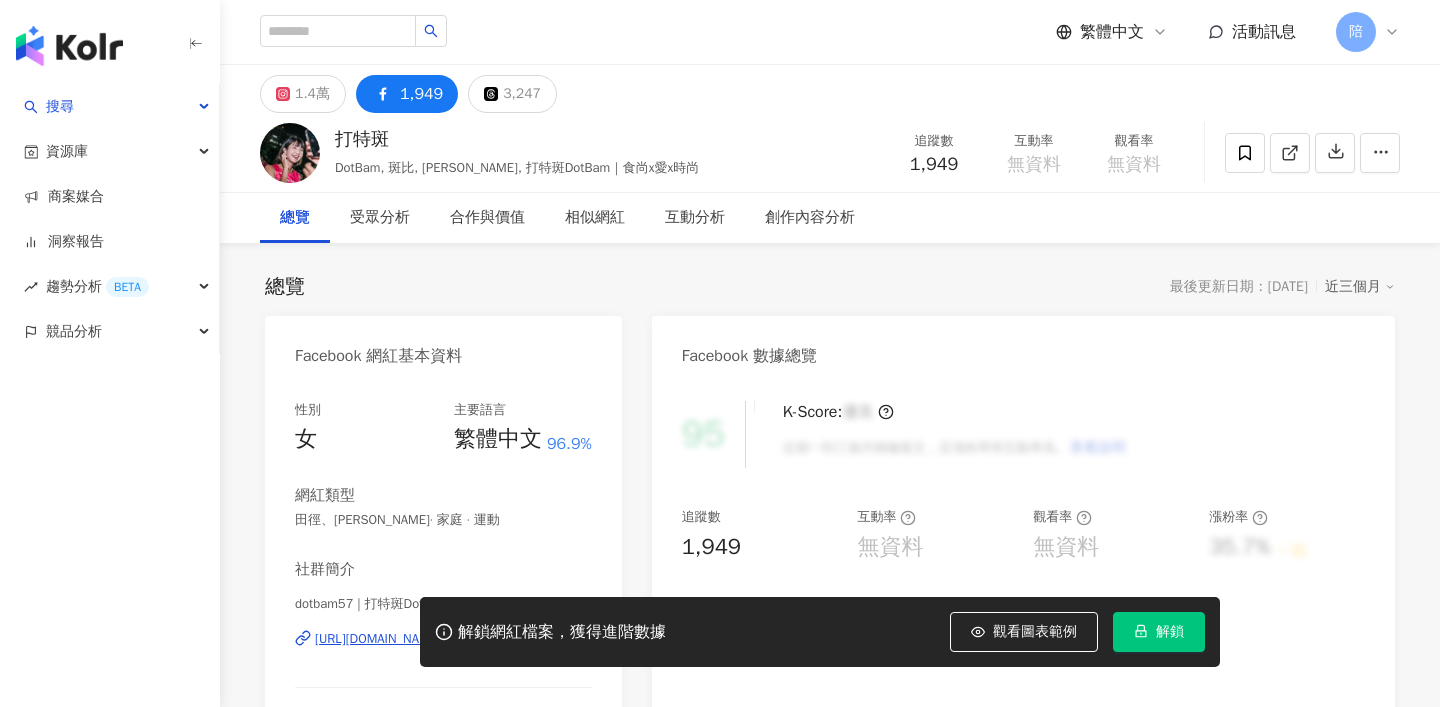 scroll, scrollTop: 41, scrollLeft: 0, axis: vertical 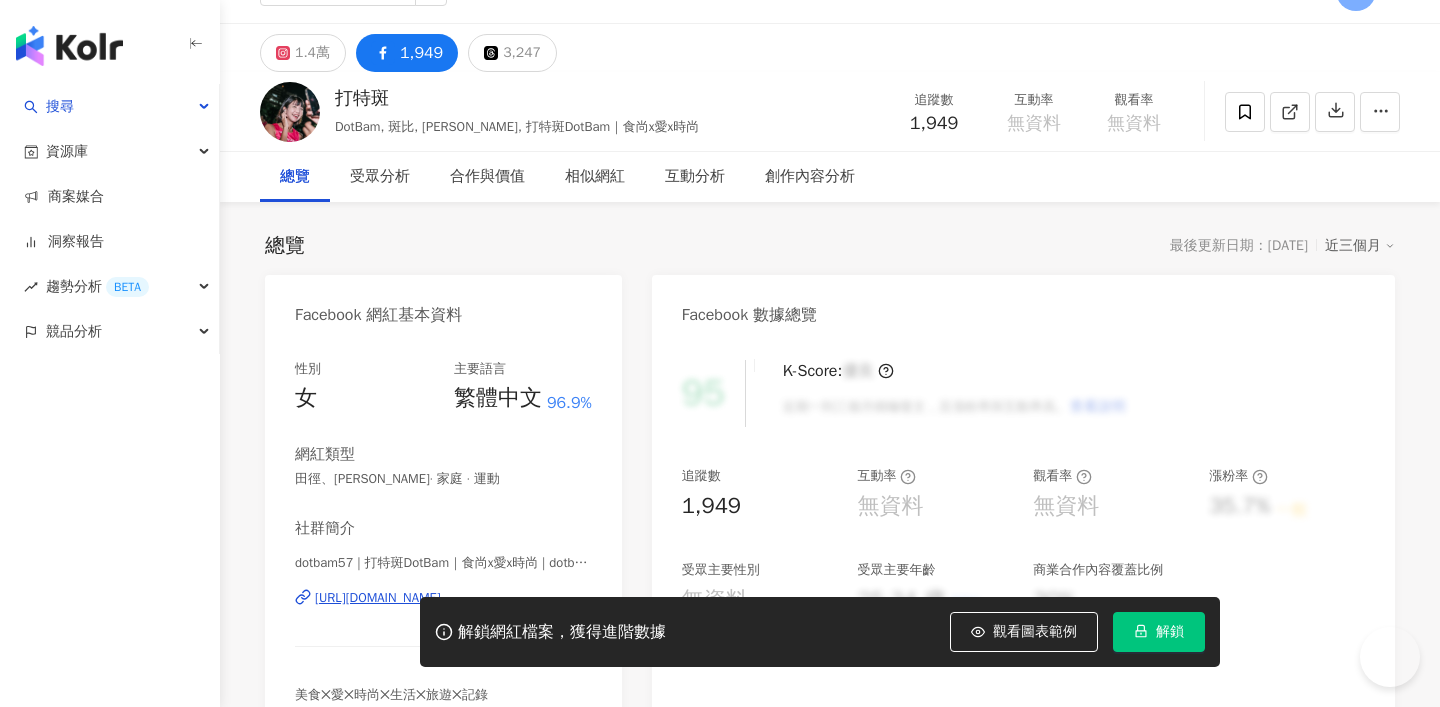 click on "https://www.facebook.com/1784387031846500" at bounding box center (378, 598) 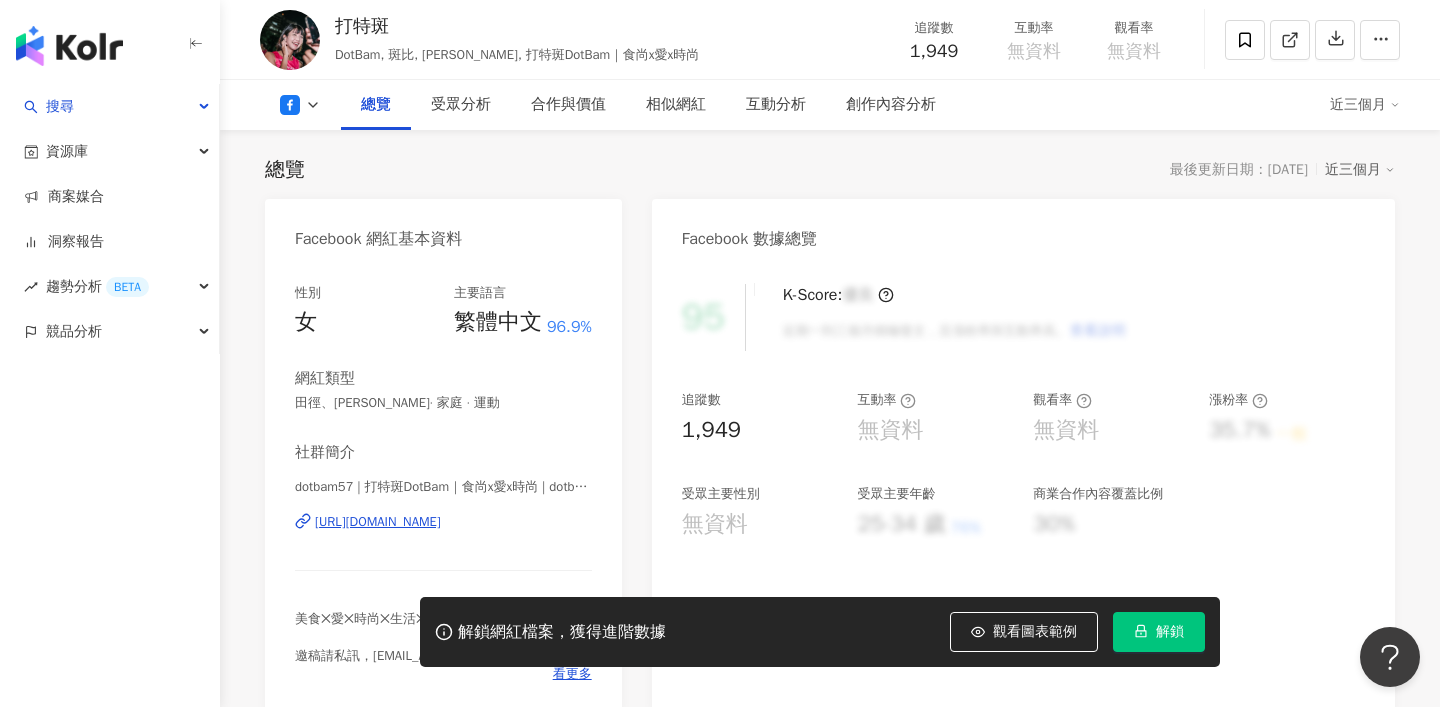 scroll, scrollTop: 0, scrollLeft: 0, axis: both 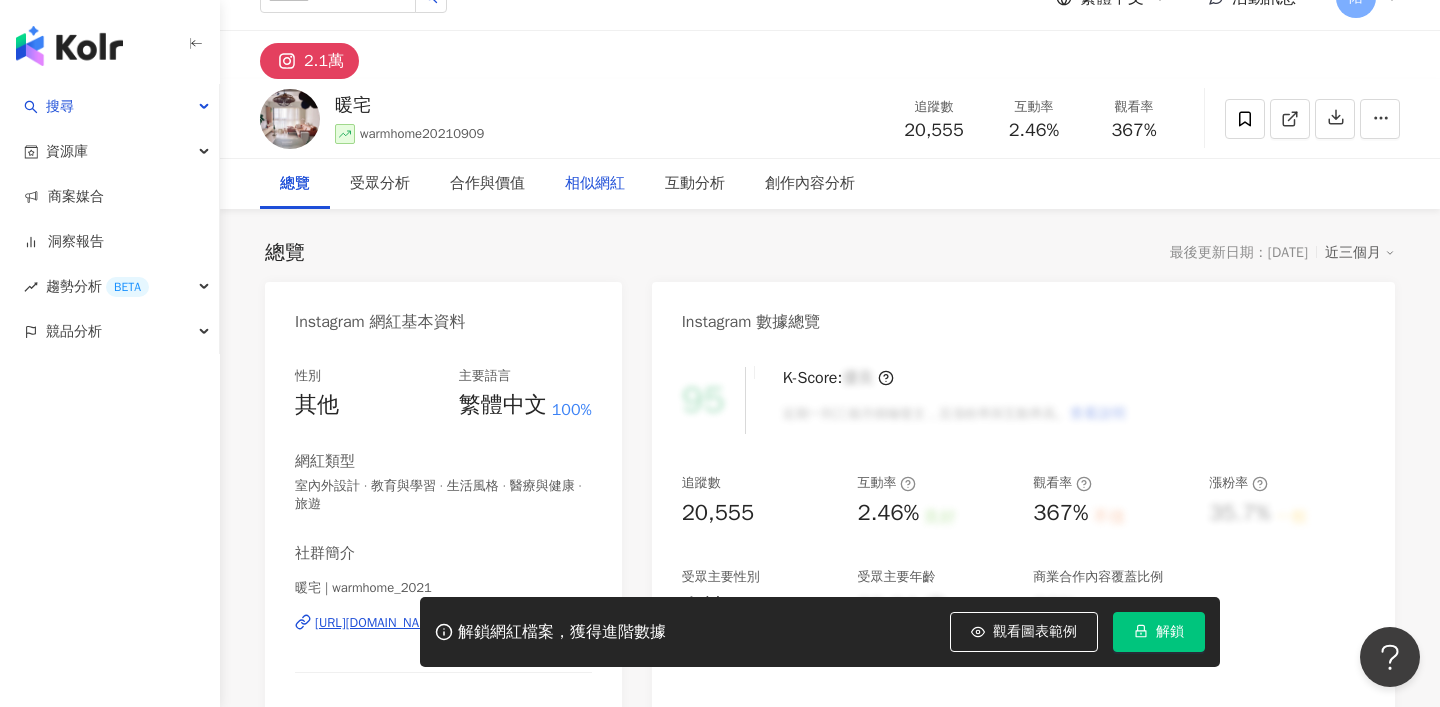 click on "相似網紅" at bounding box center [595, 184] 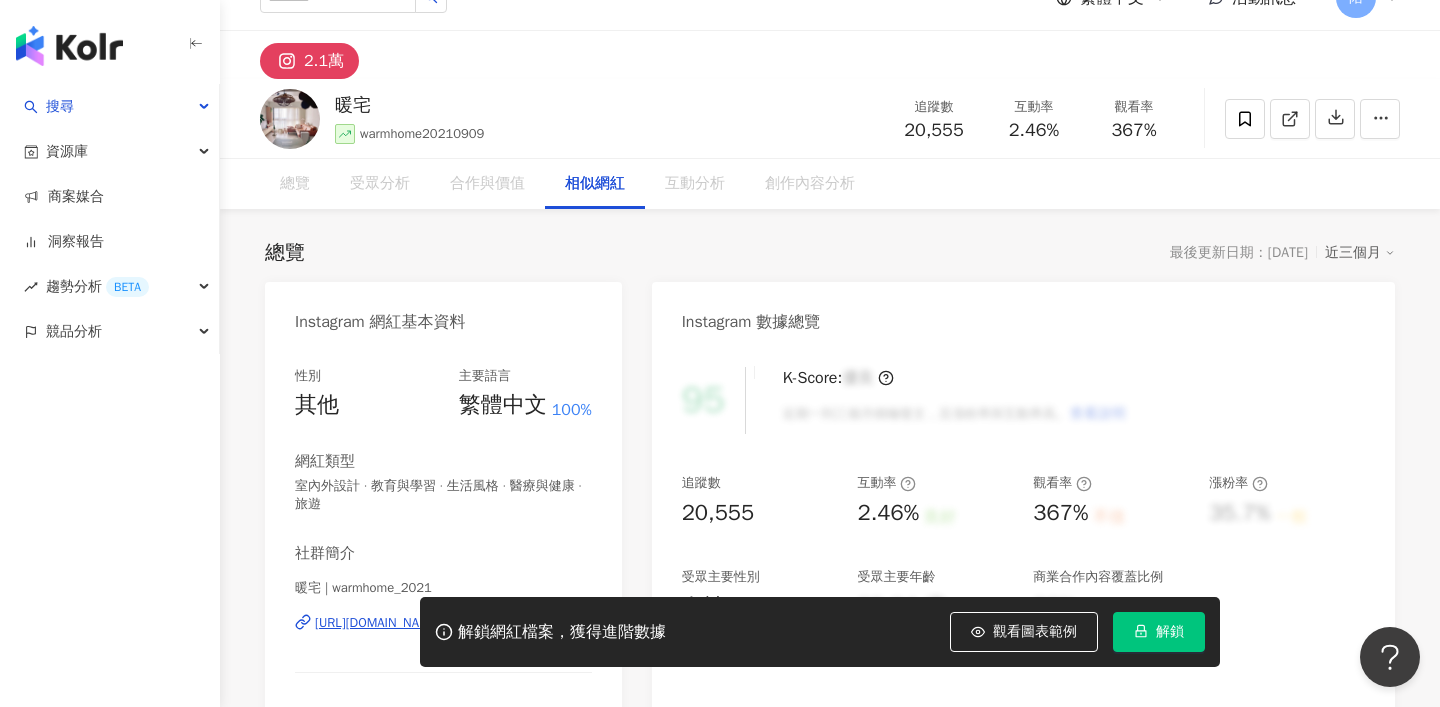 scroll, scrollTop: 3276, scrollLeft: 0, axis: vertical 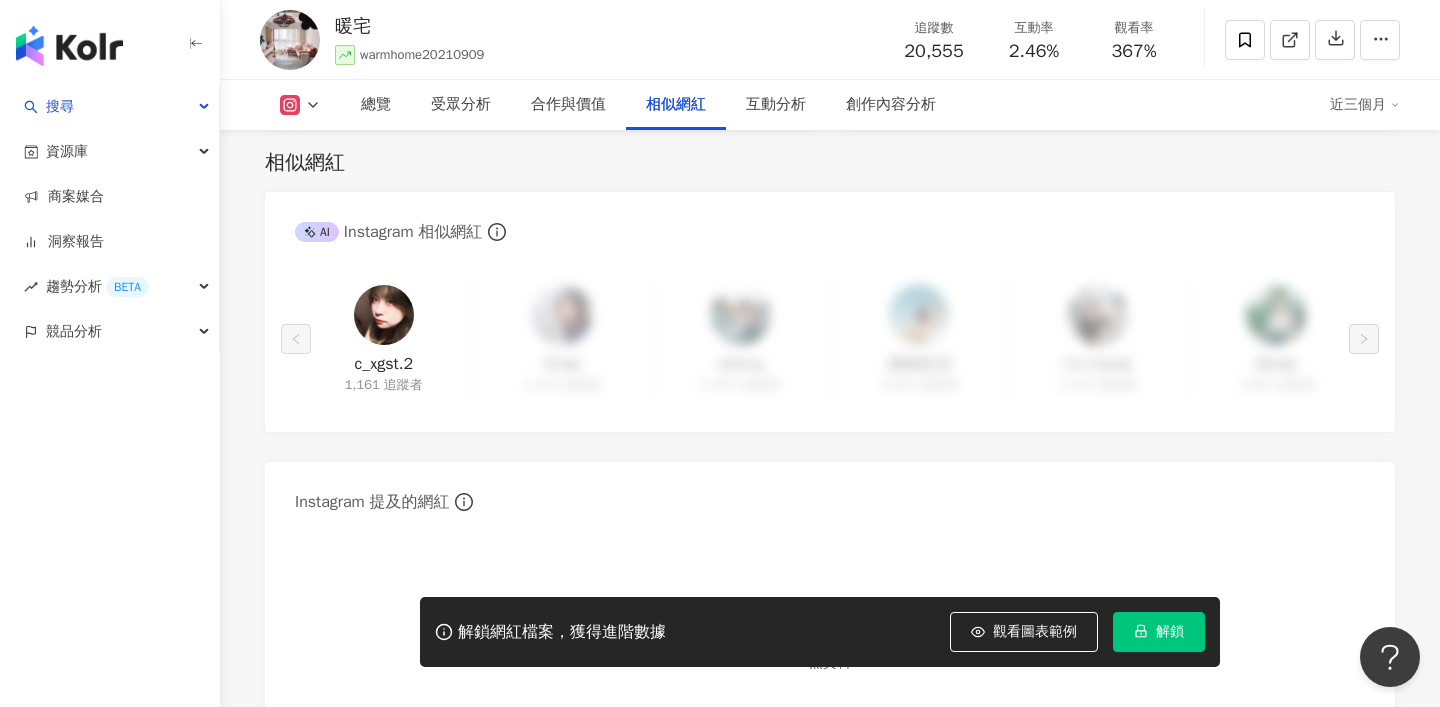 click at bounding box center (69, 46) 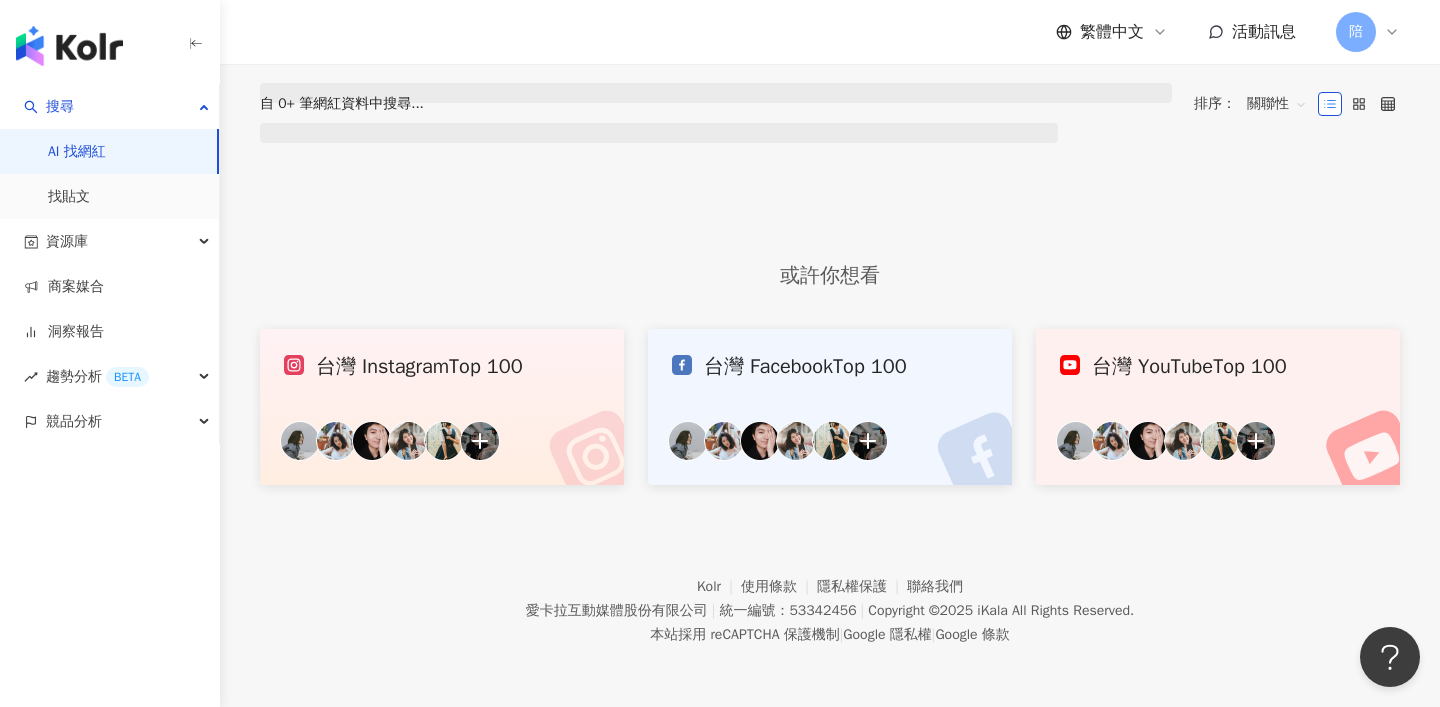 scroll, scrollTop: 0, scrollLeft: 0, axis: both 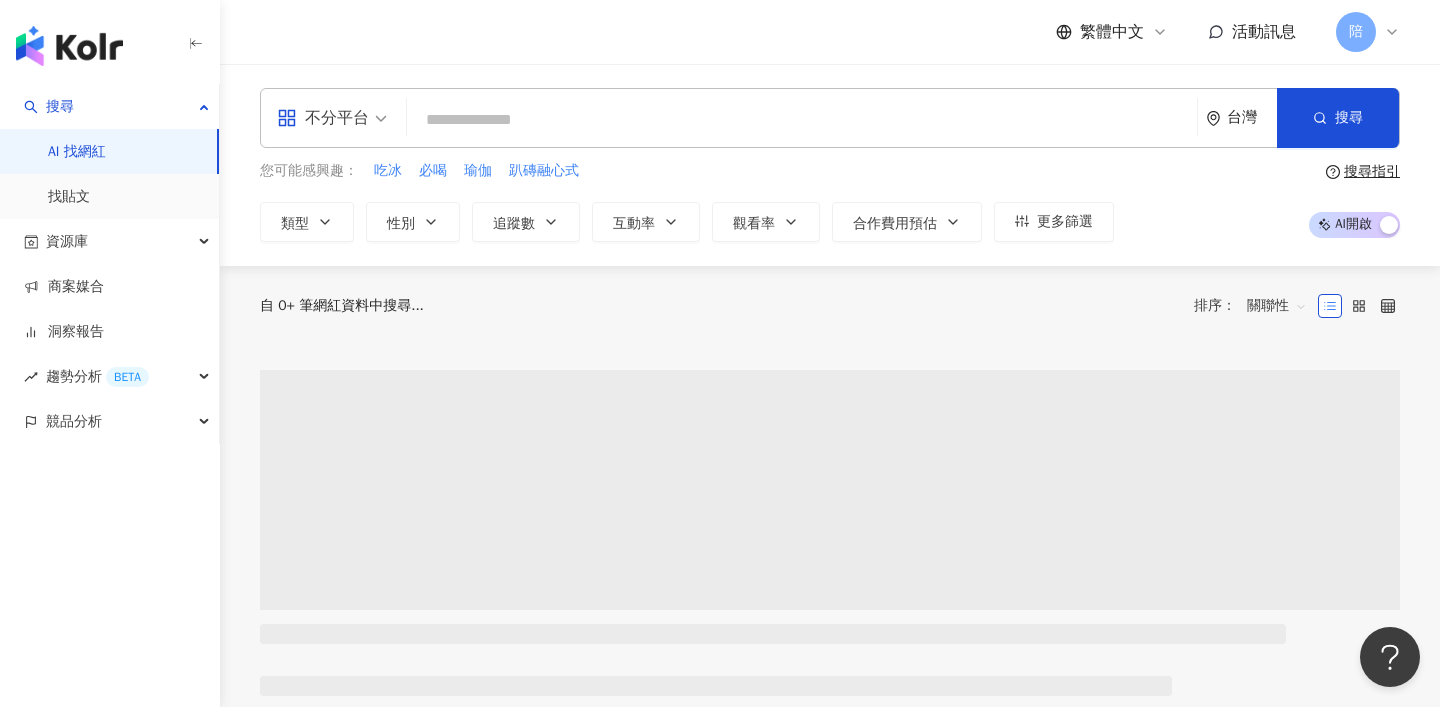 click at bounding box center (332, 118) 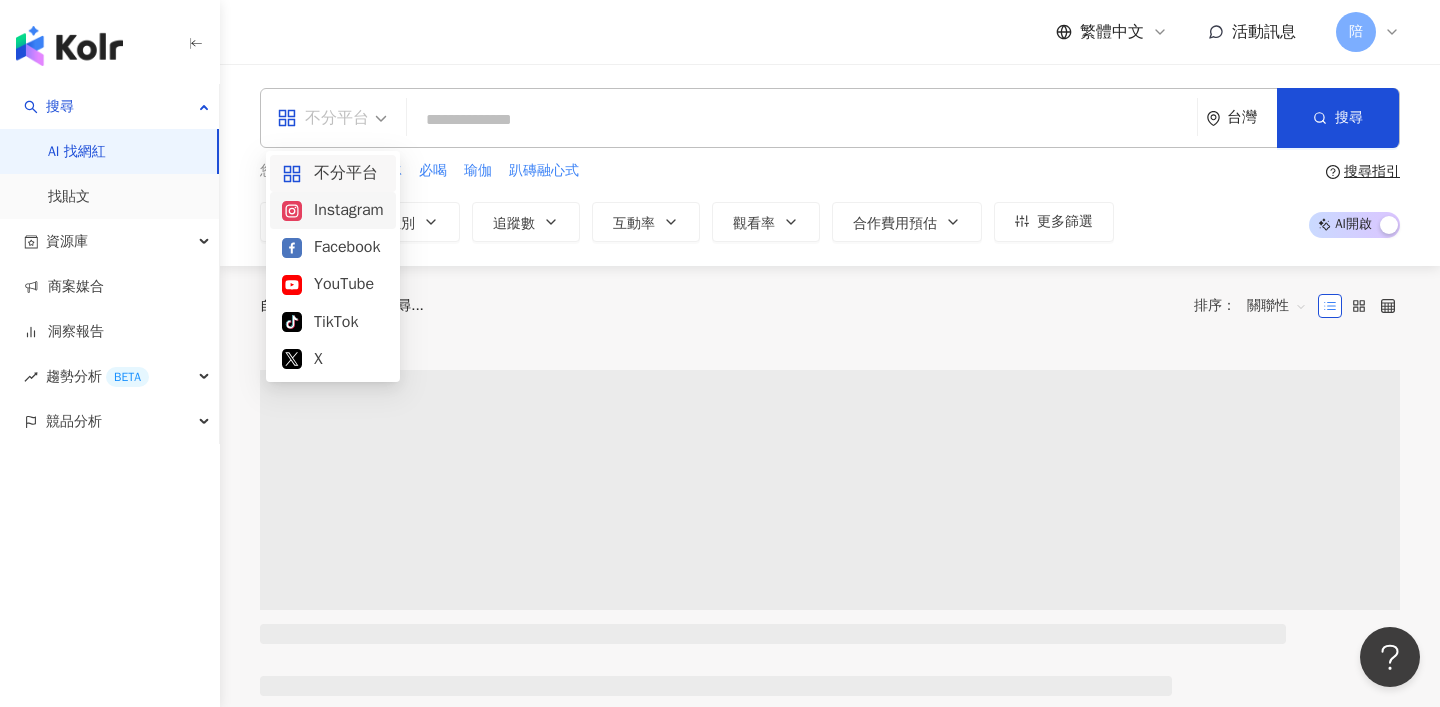 click on "Instagram" at bounding box center (333, 210) 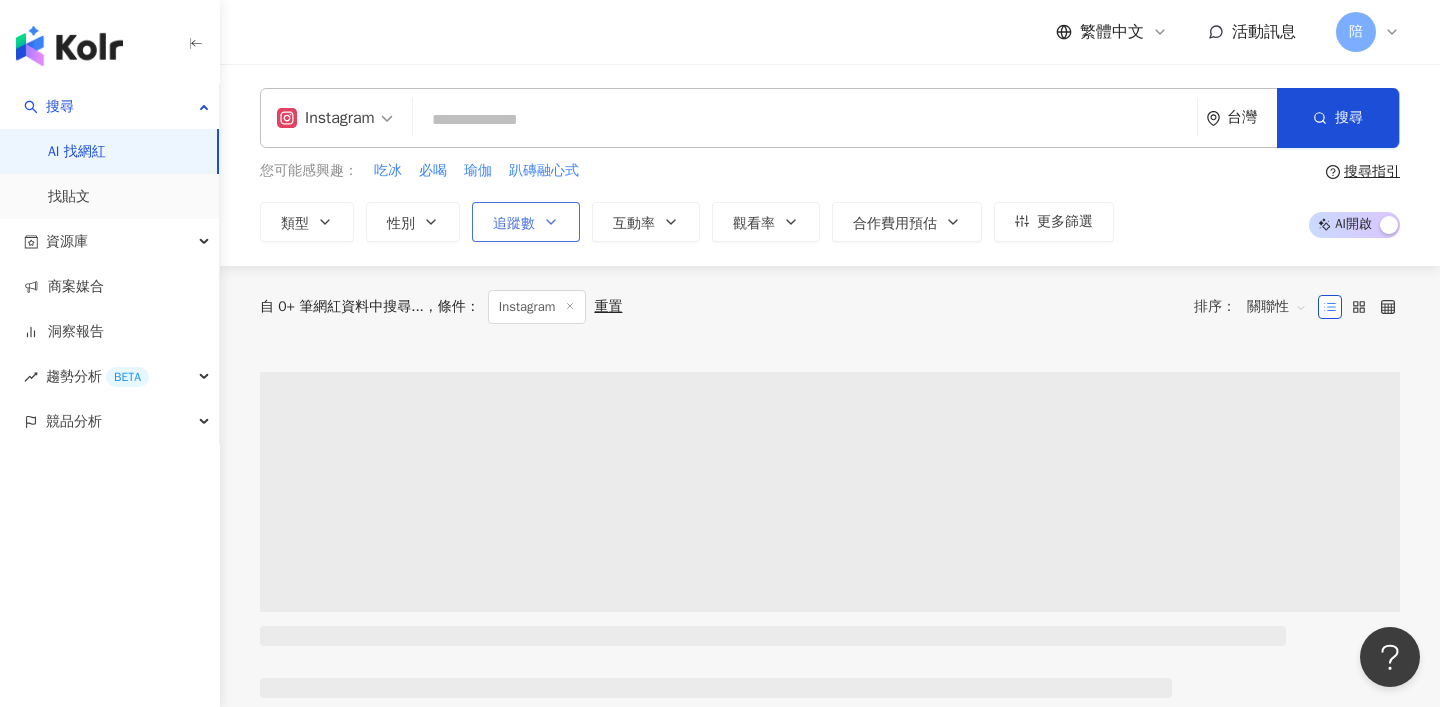 click on "追蹤數" at bounding box center (514, 224) 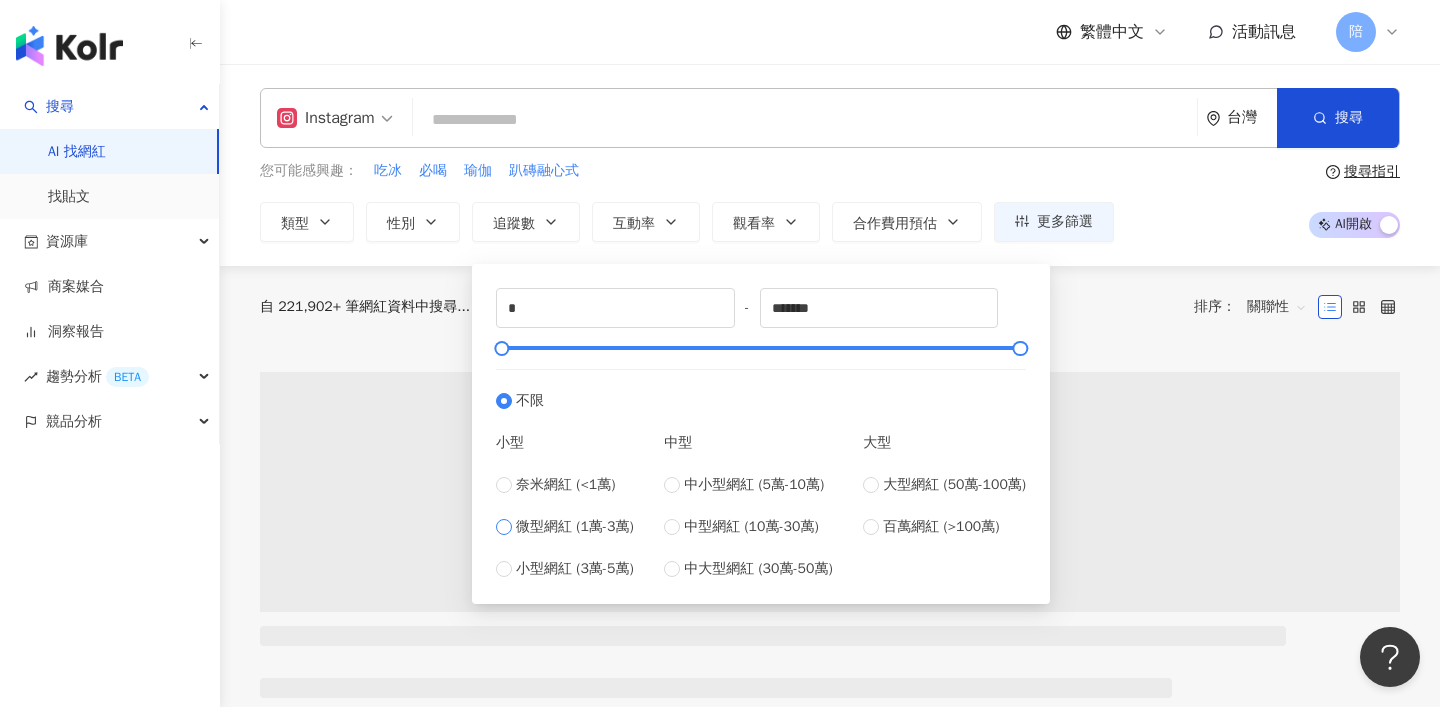 click on "微型網紅 (1萬-3萬)" at bounding box center [575, 527] 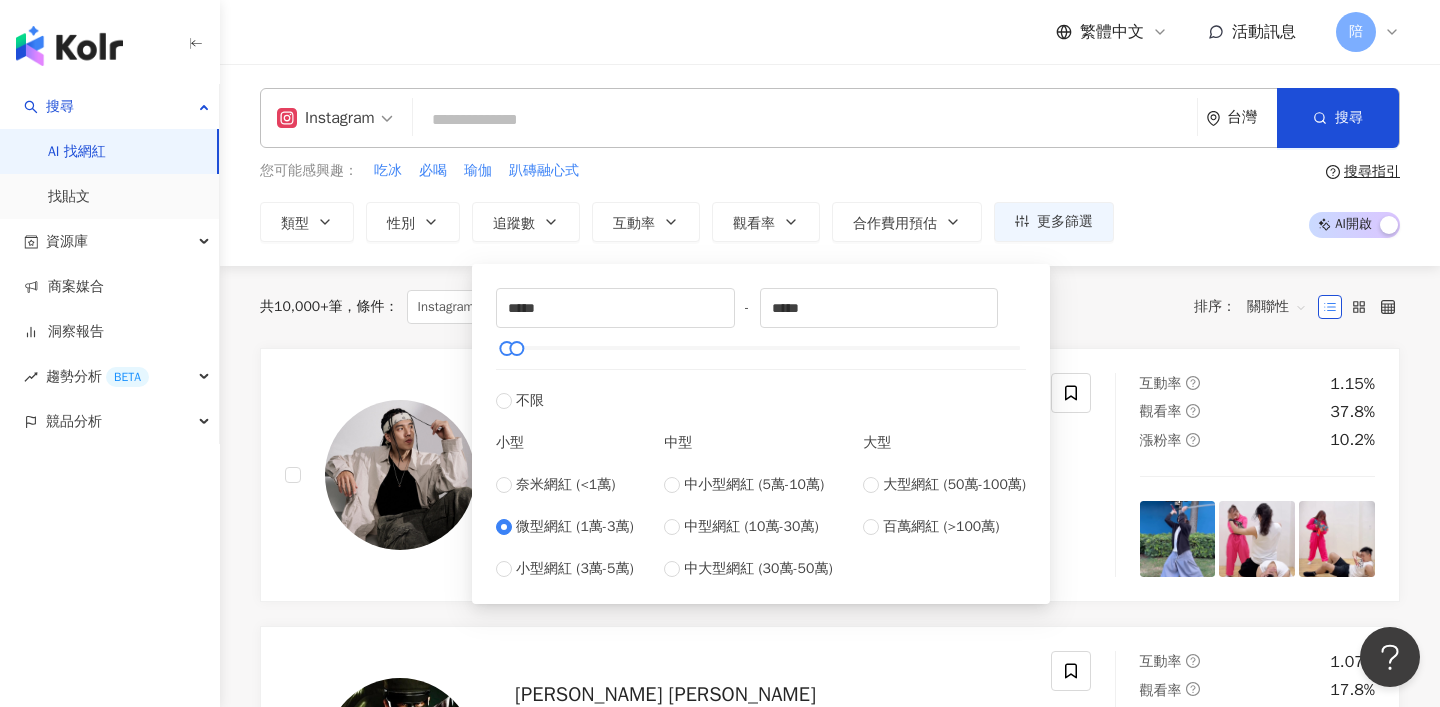 click at bounding box center (805, 120) 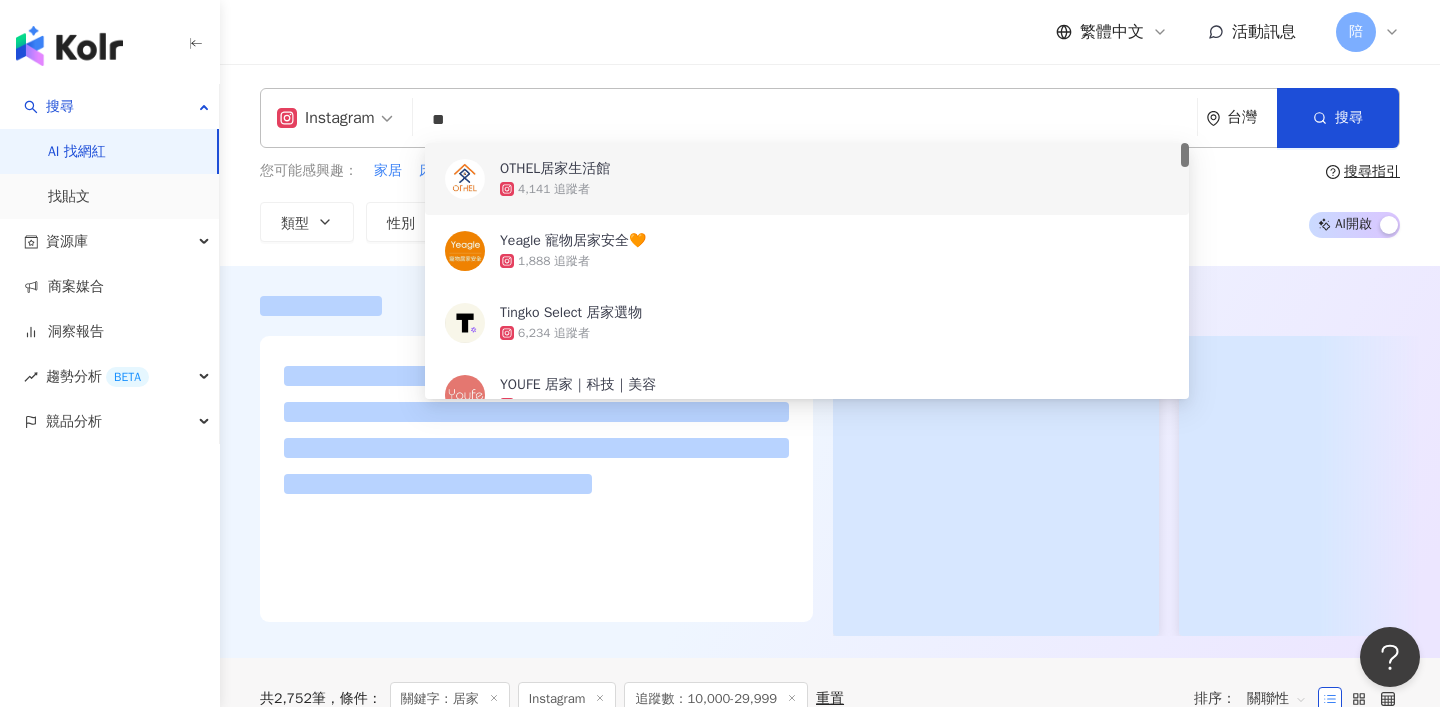 type on "**" 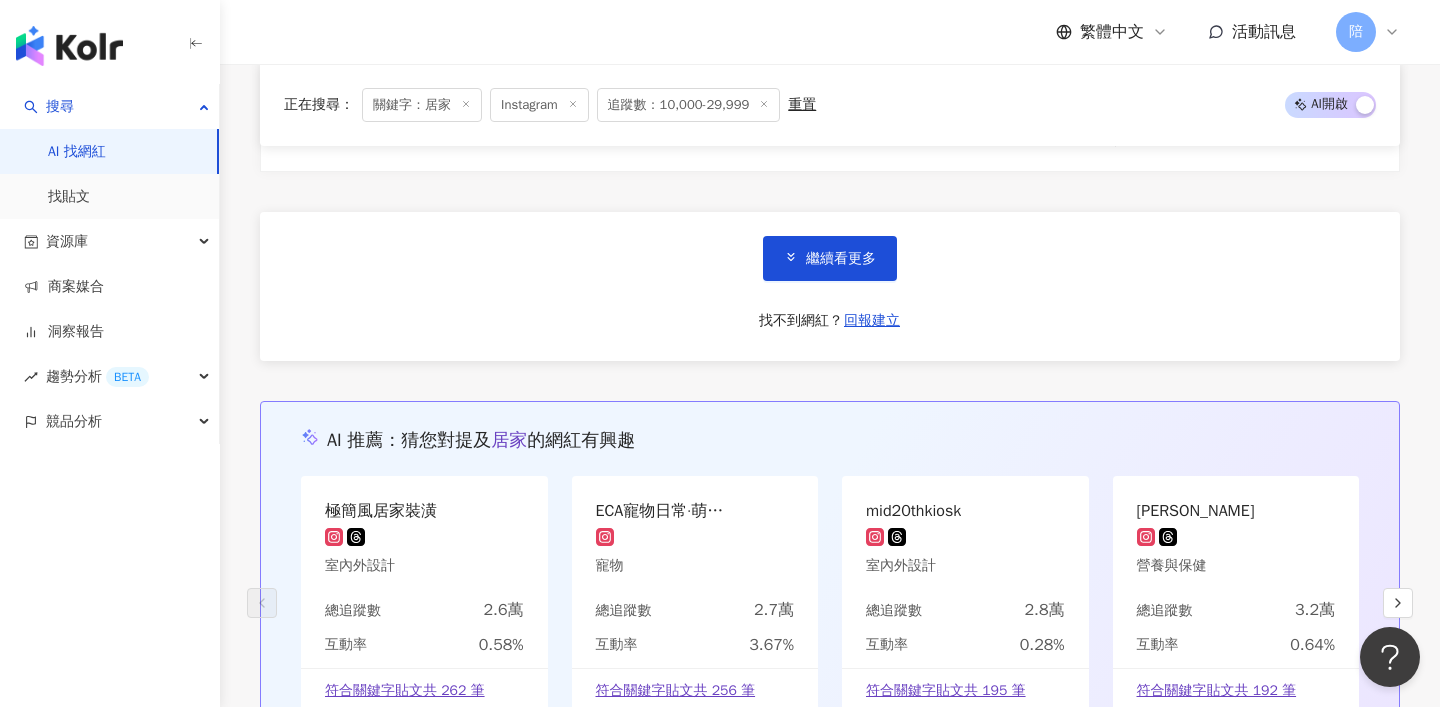 scroll, scrollTop: 3975, scrollLeft: 0, axis: vertical 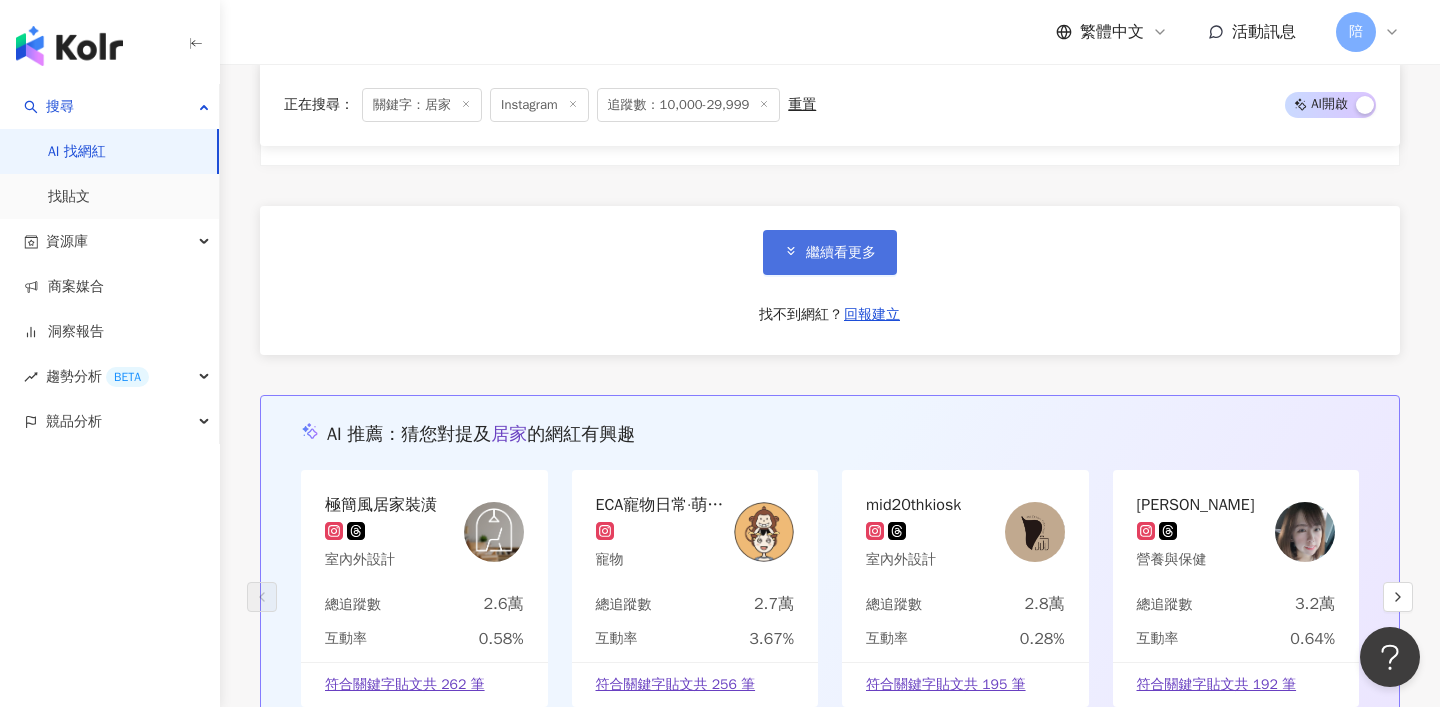 click on "繼續看更多" at bounding box center [830, 252] 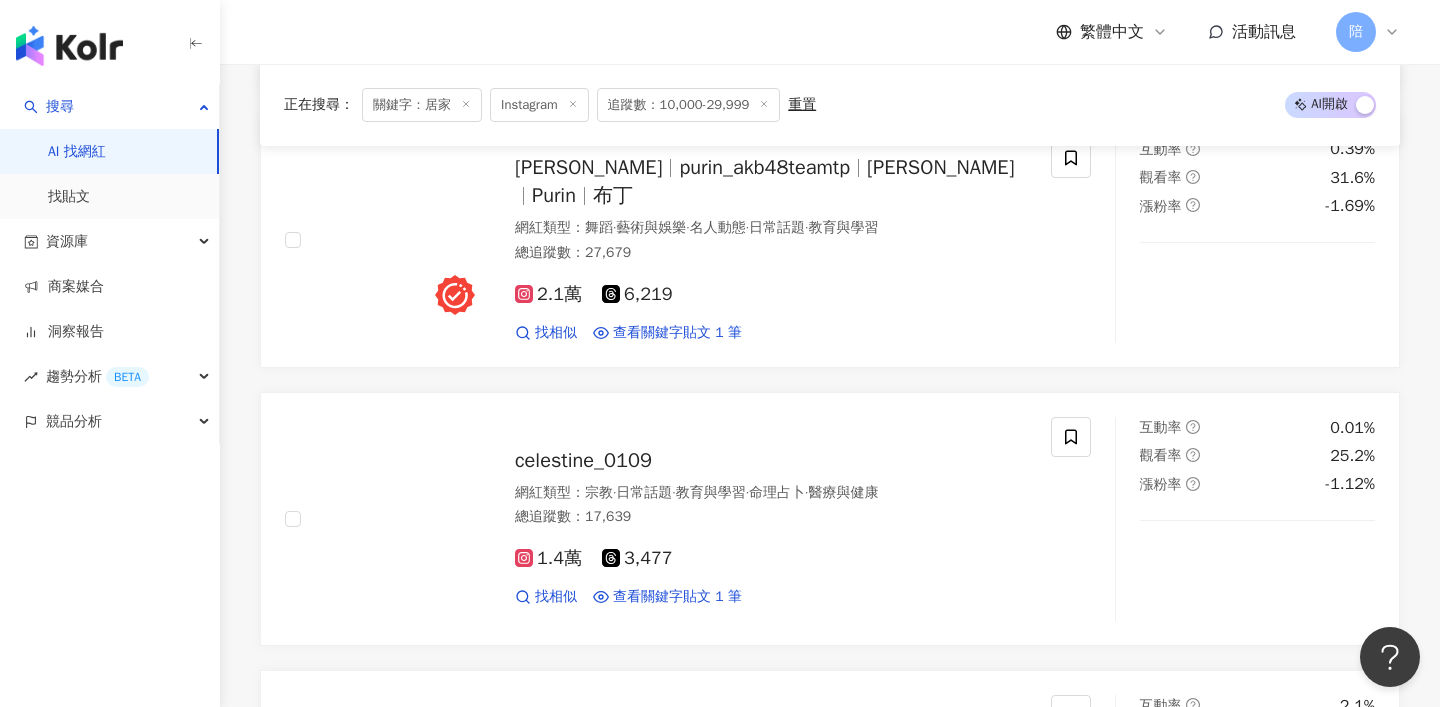 scroll, scrollTop: 6930, scrollLeft: 0, axis: vertical 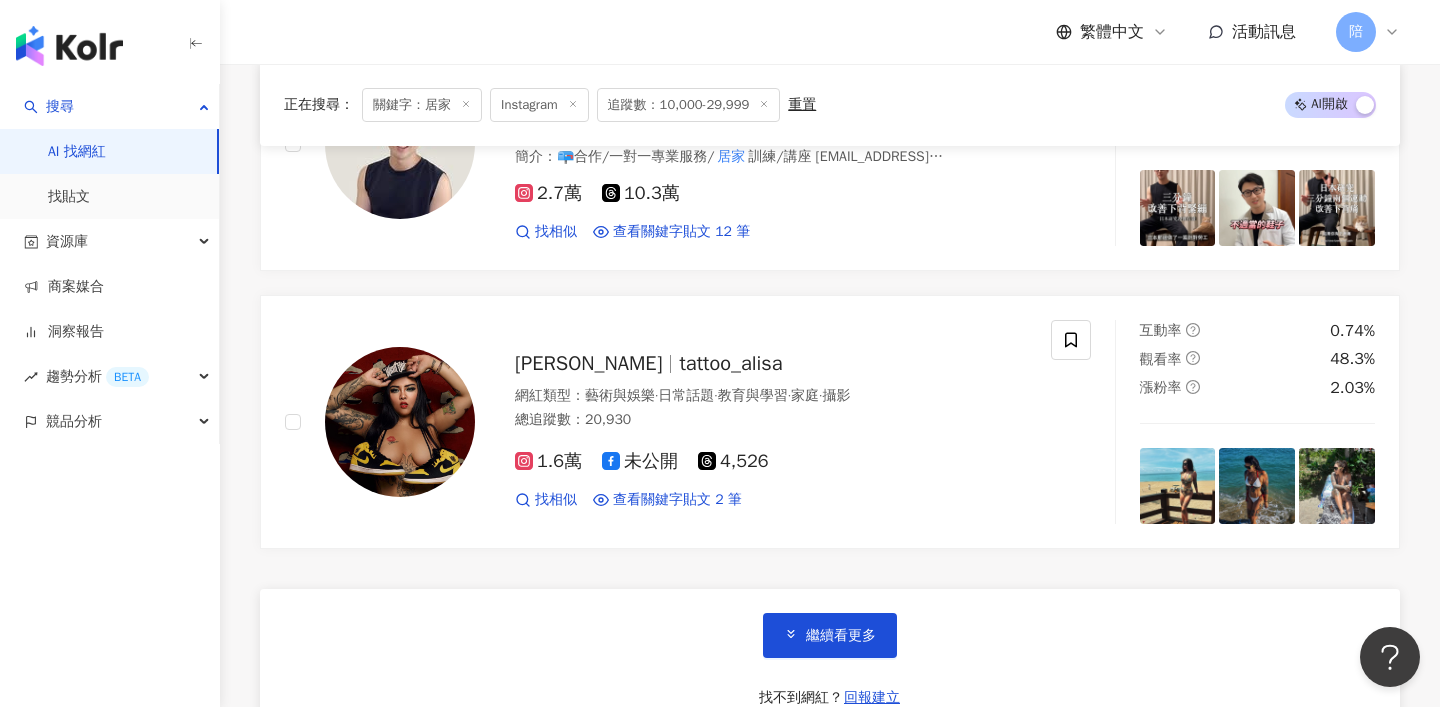 click on "關鍵字：居家" at bounding box center (422, 105) 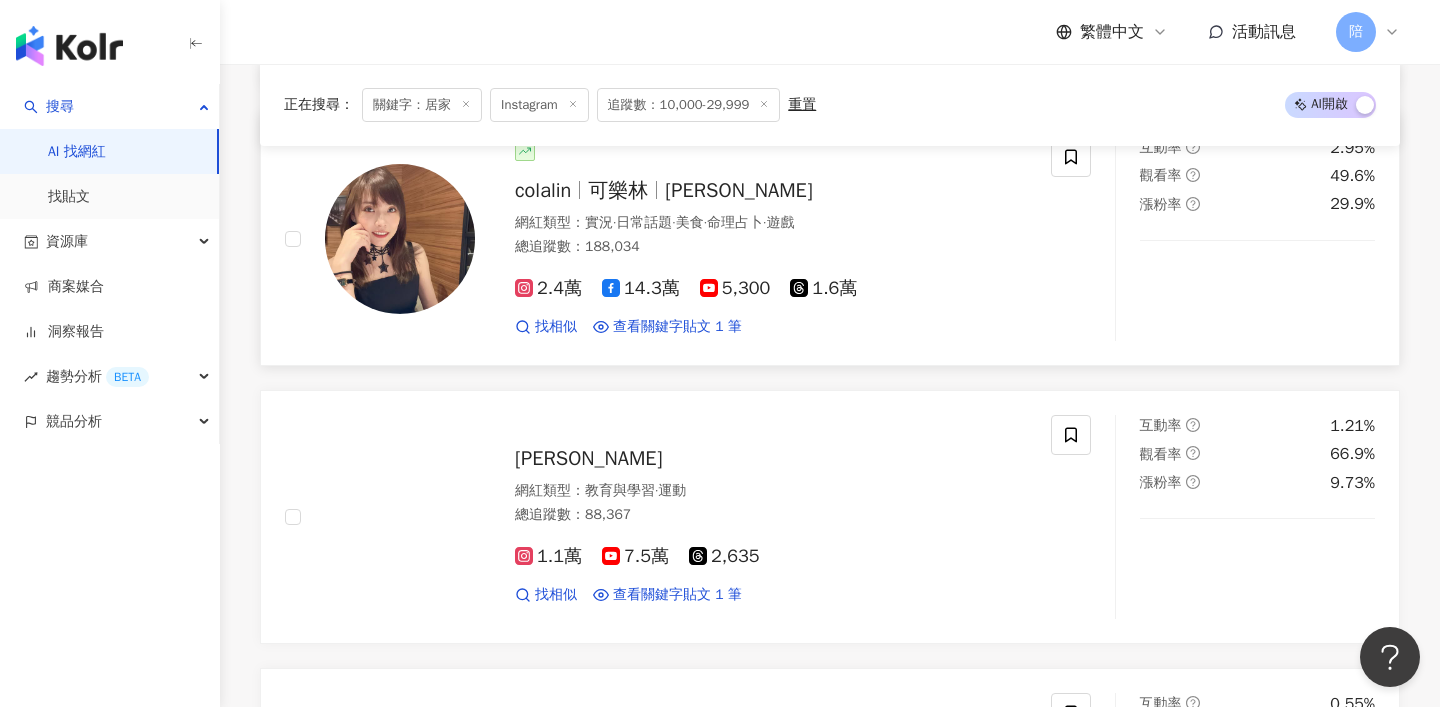 scroll, scrollTop: 0, scrollLeft: 0, axis: both 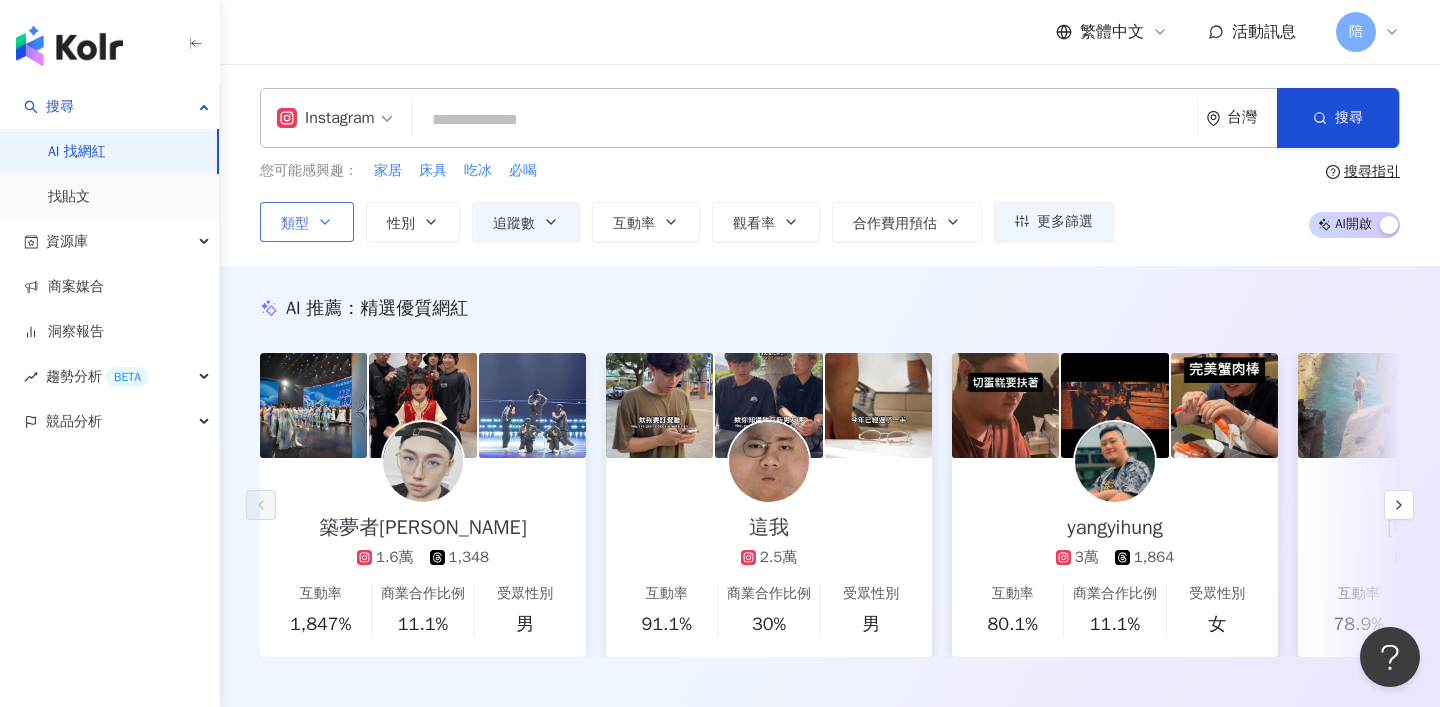 click on "類型" at bounding box center [307, 222] 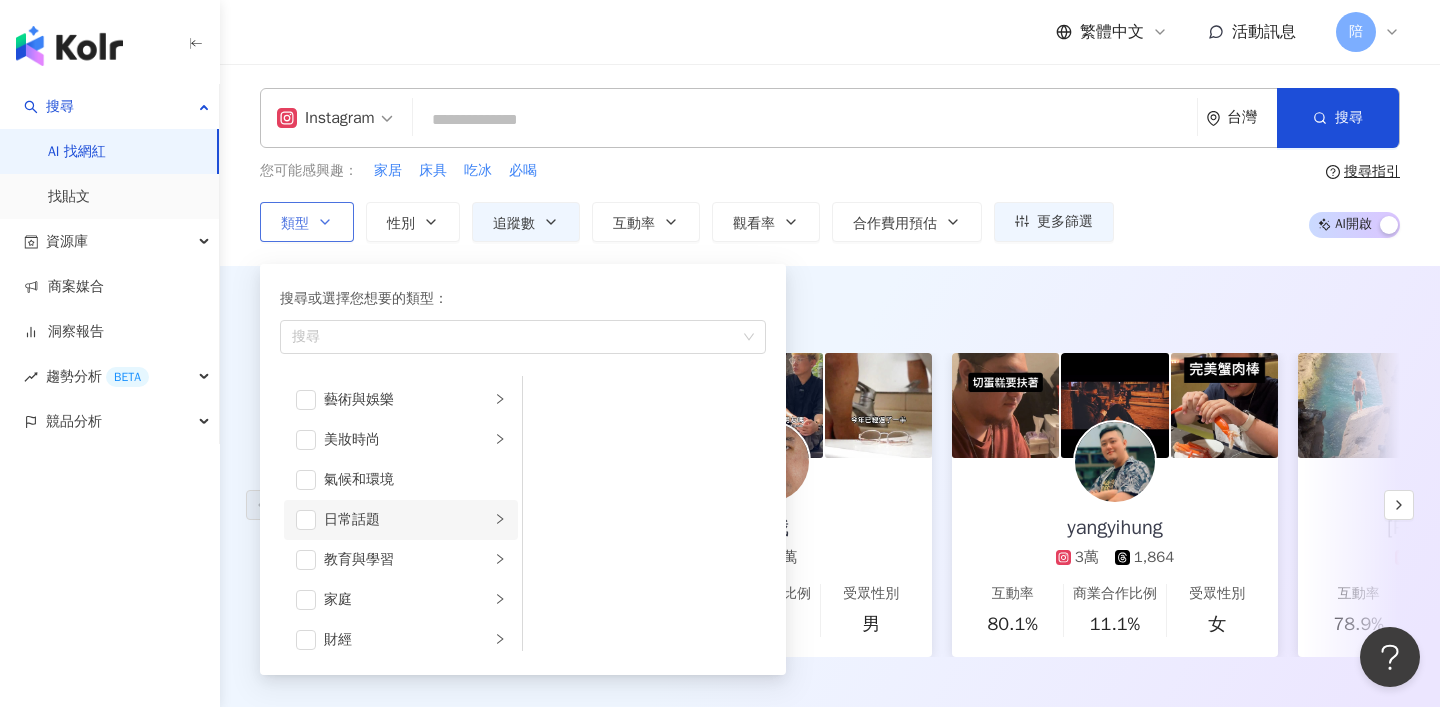 click on "日常話題" at bounding box center (407, 520) 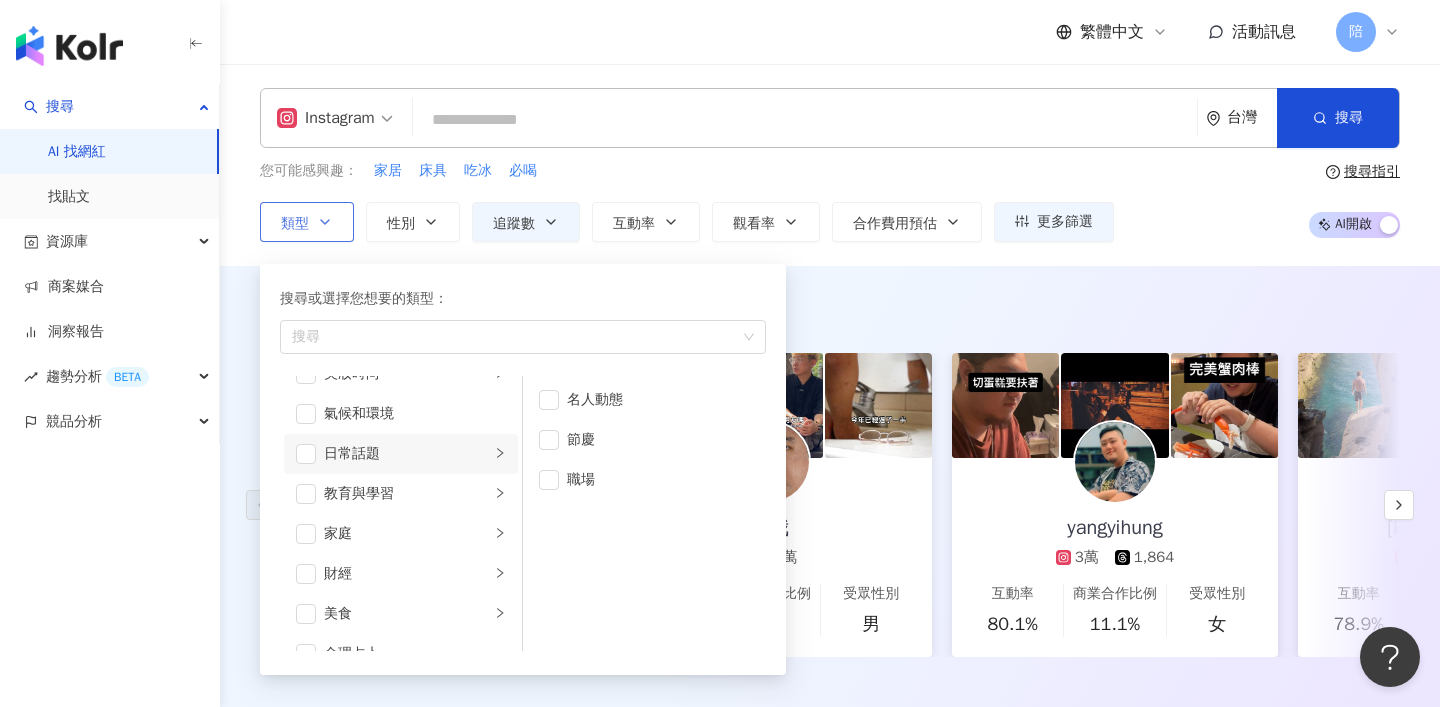 scroll, scrollTop: 69, scrollLeft: 0, axis: vertical 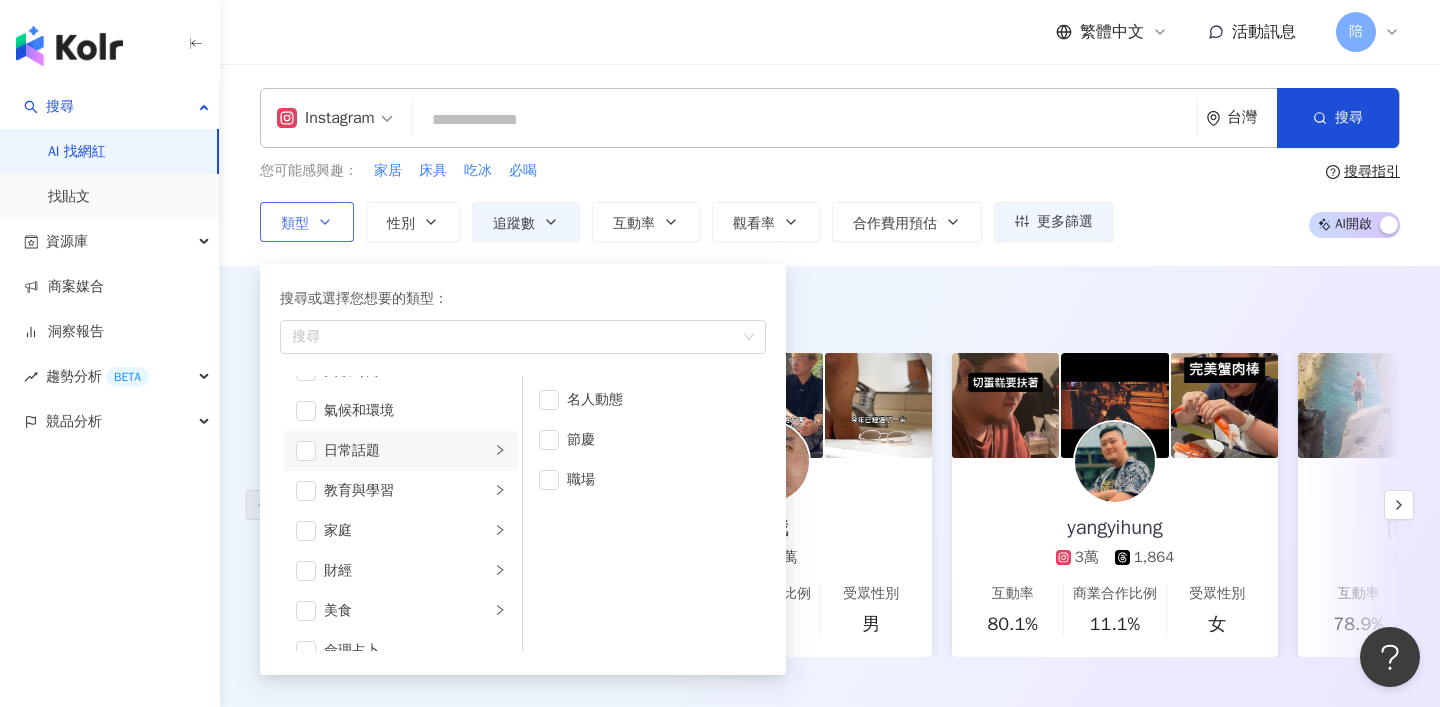 click on "家庭" at bounding box center [401, 531] 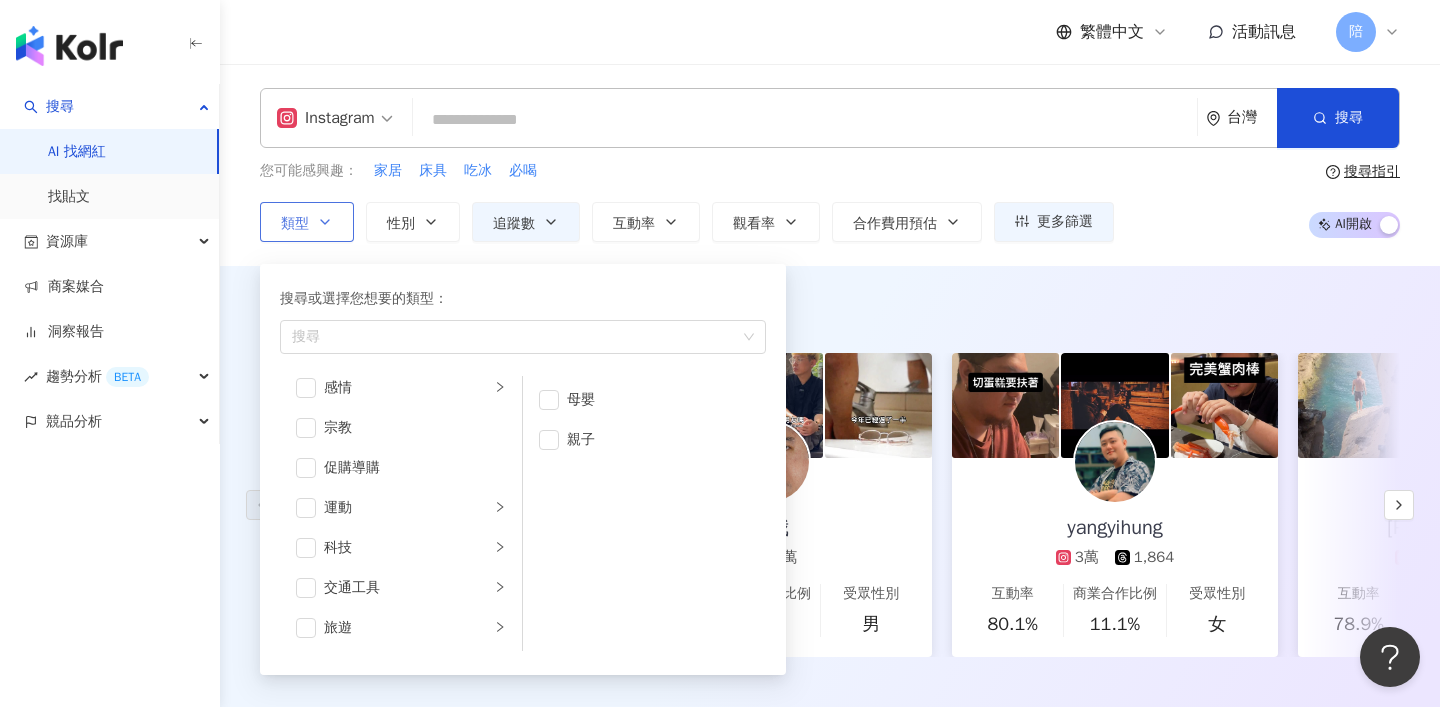 scroll, scrollTop: 653, scrollLeft: 0, axis: vertical 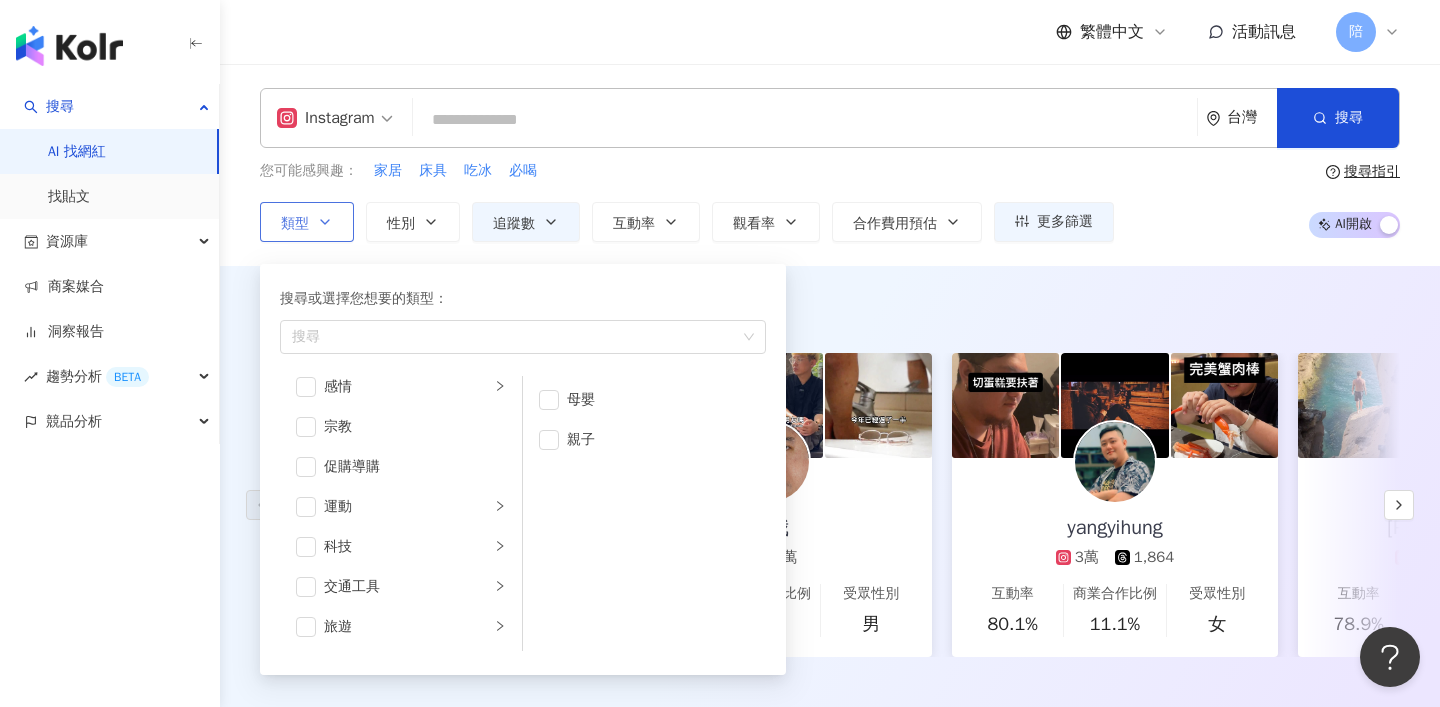 click on "運動" at bounding box center (407, 507) 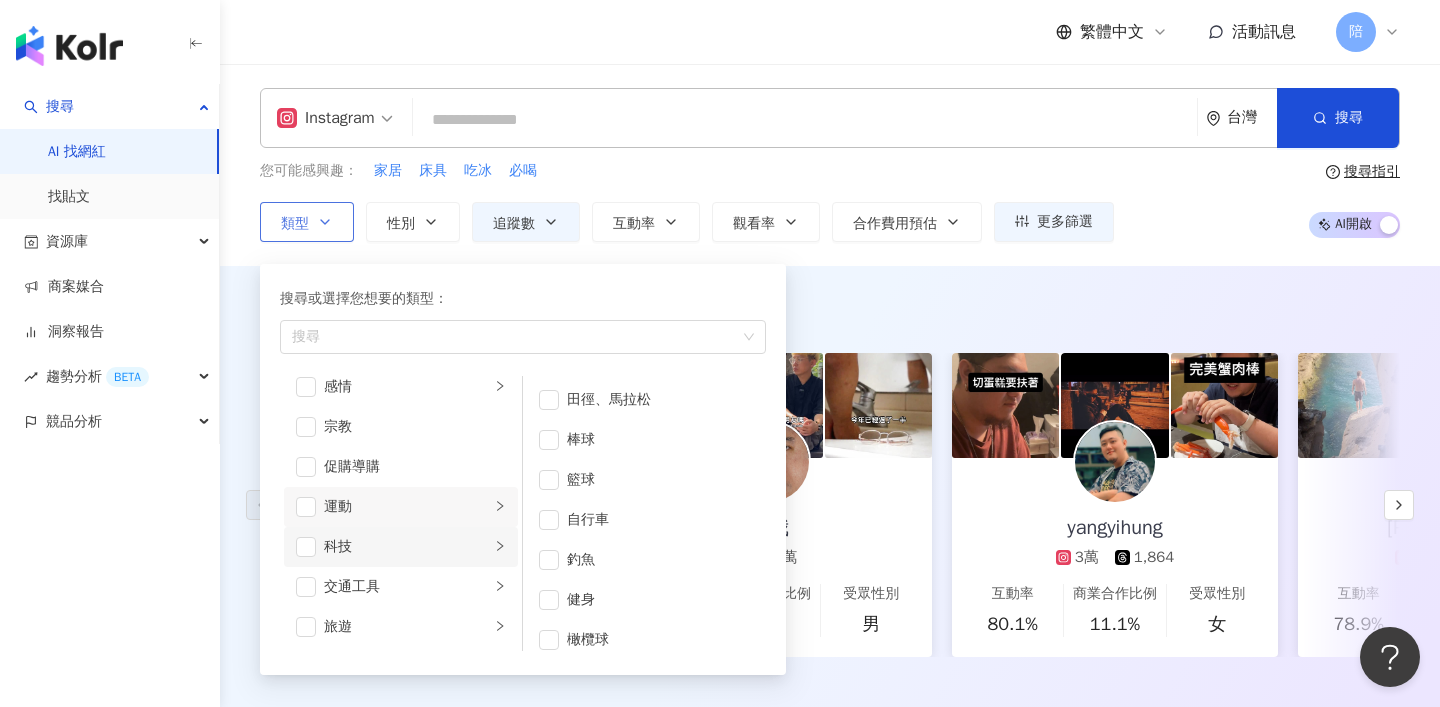 click on "科技" at bounding box center (401, 547) 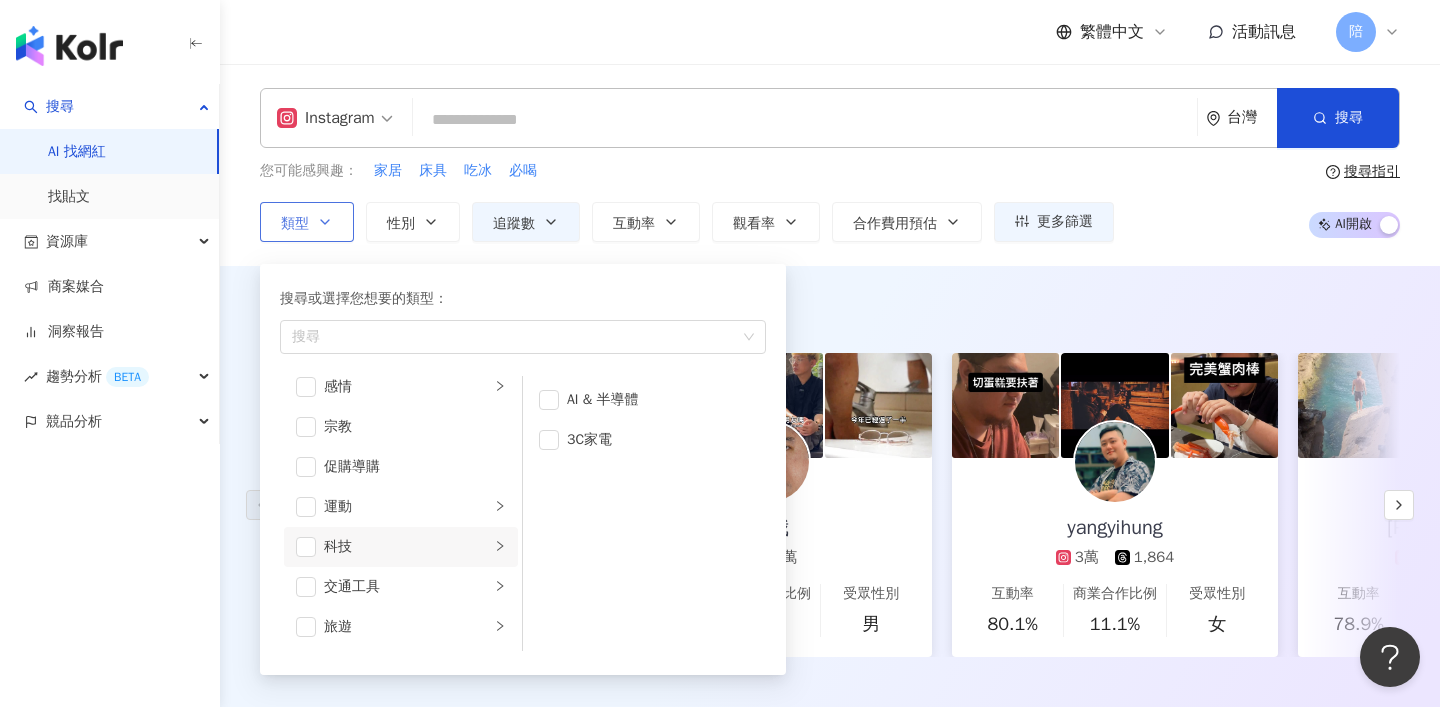 scroll, scrollTop: 693, scrollLeft: 0, axis: vertical 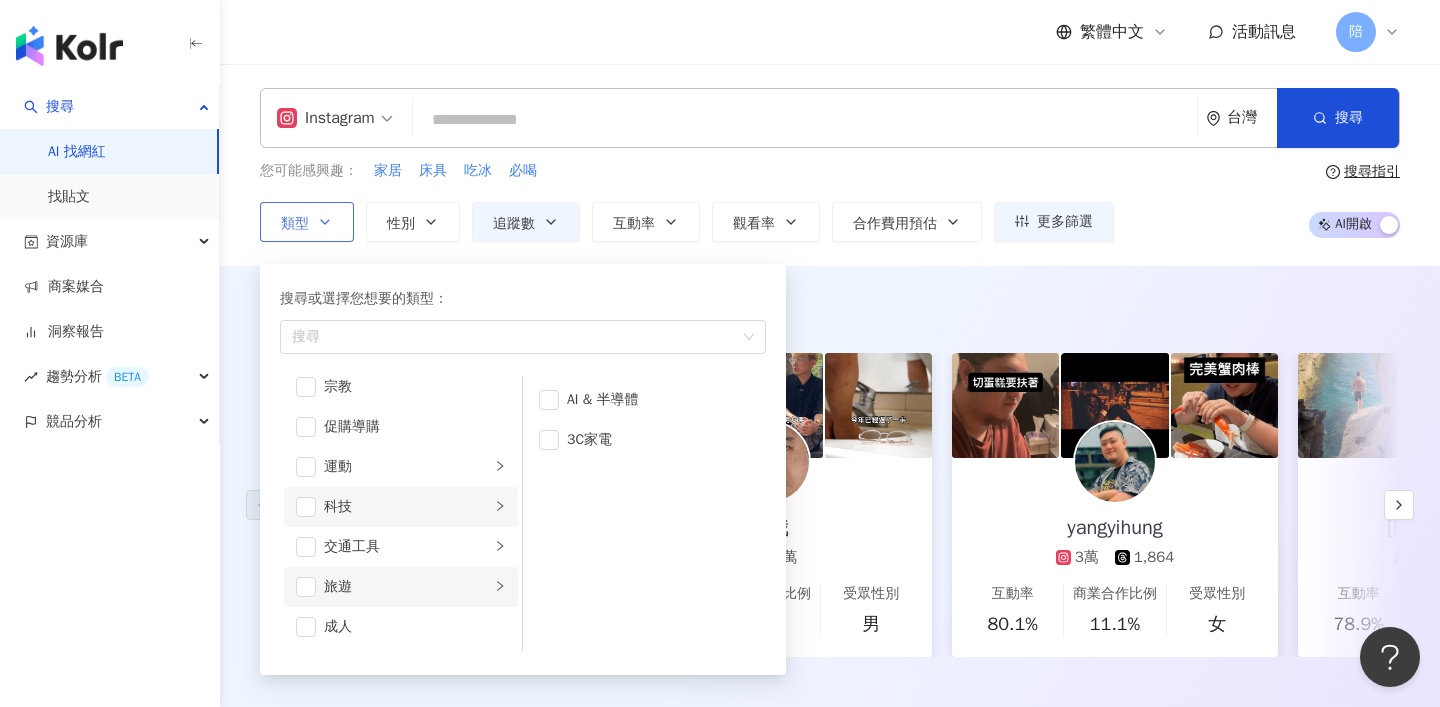 click on "旅遊" at bounding box center (407, 587) 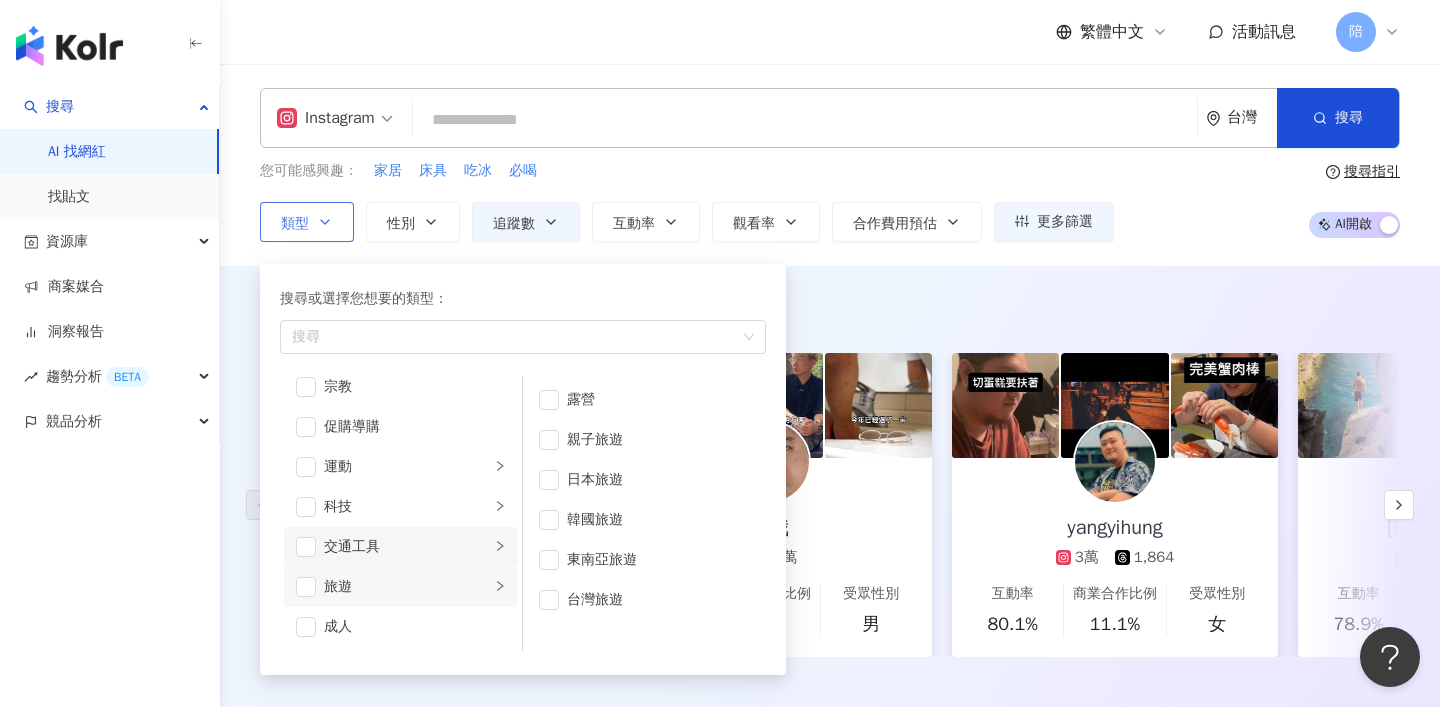 click on "交通工具" at bounding box center [407, 547] 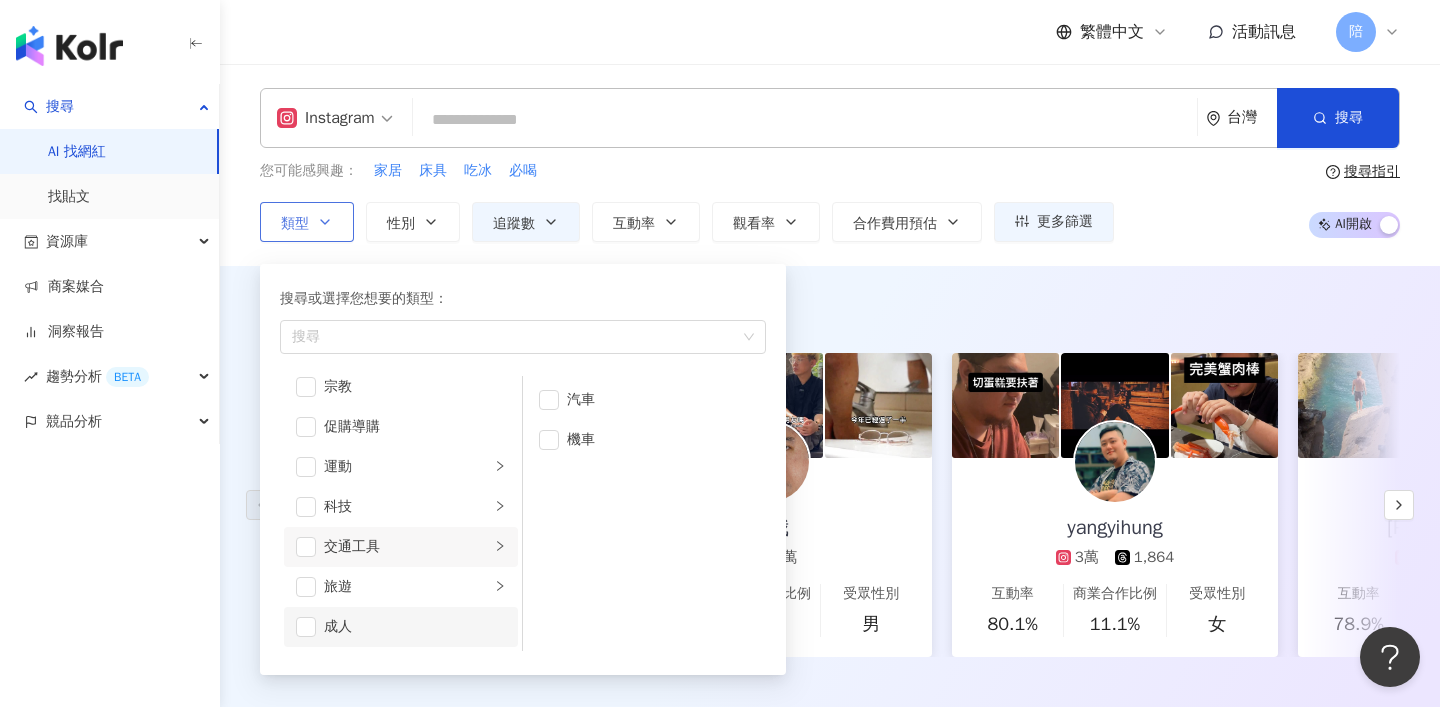 click on "成人" at bounding box center (415, 627) 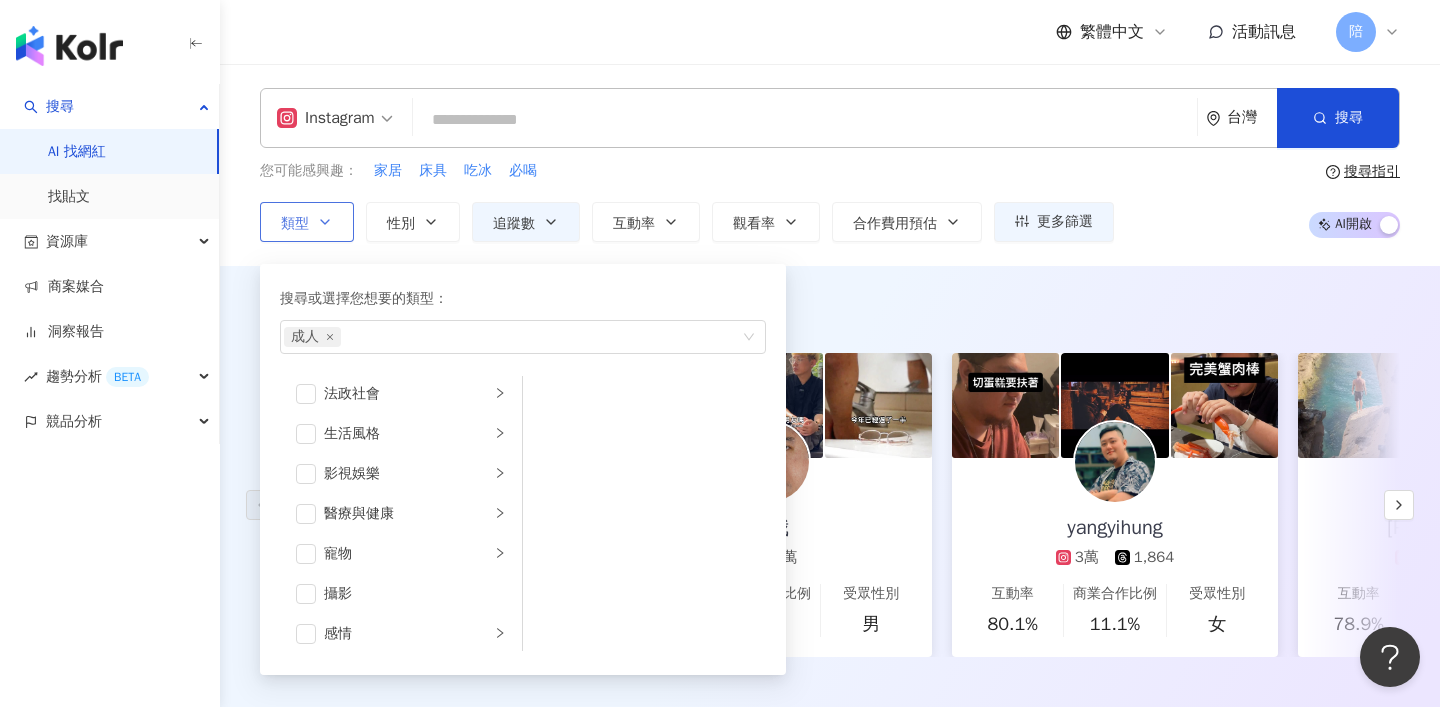 scroll, scrollTop: 0, scrollLeft: 0, axis: both 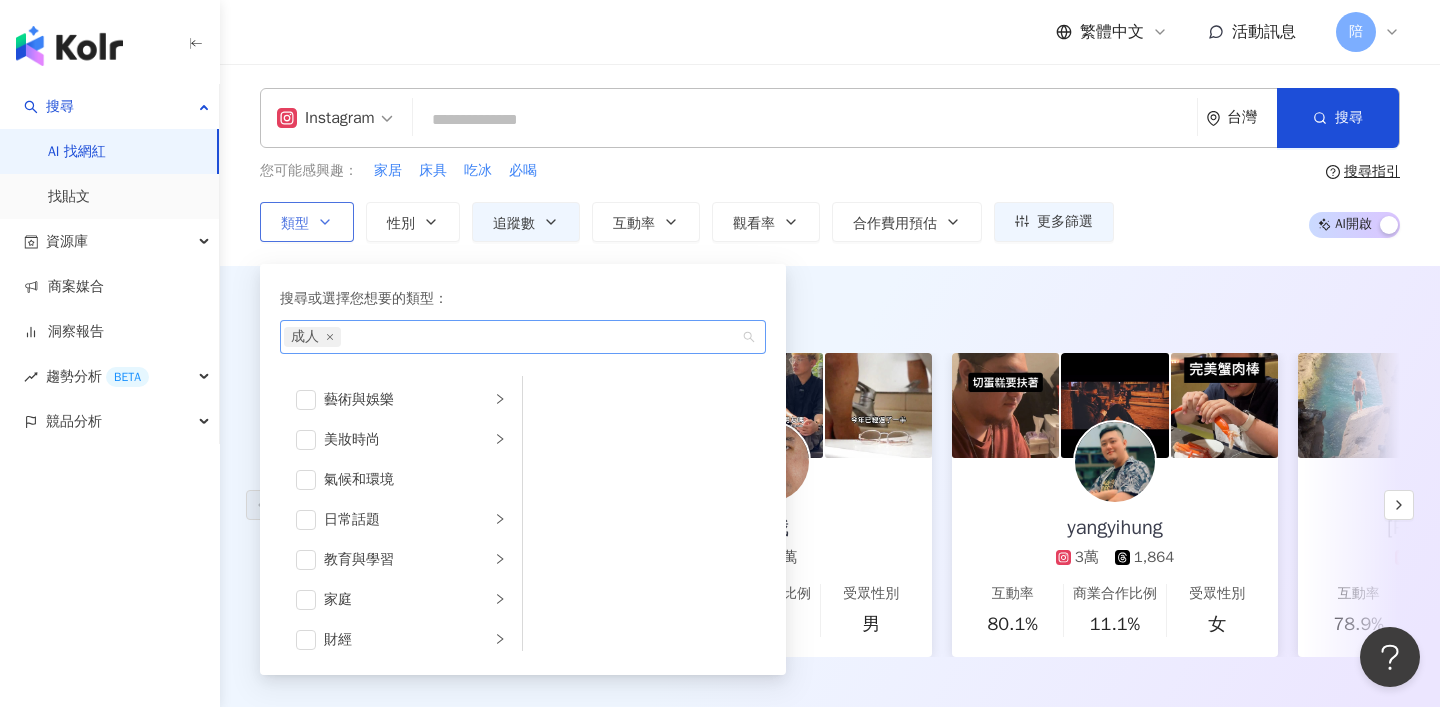 click on "成人" at bounding box center (312, 337) 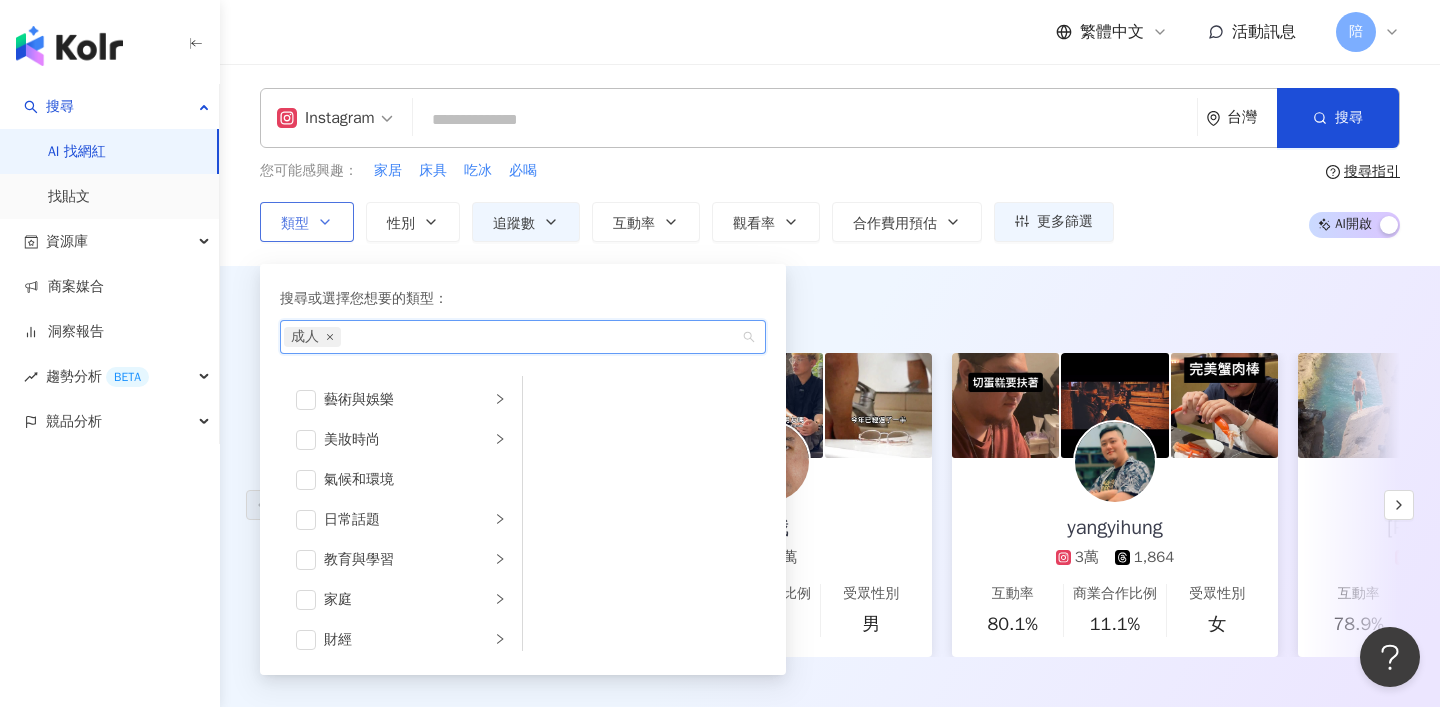 click 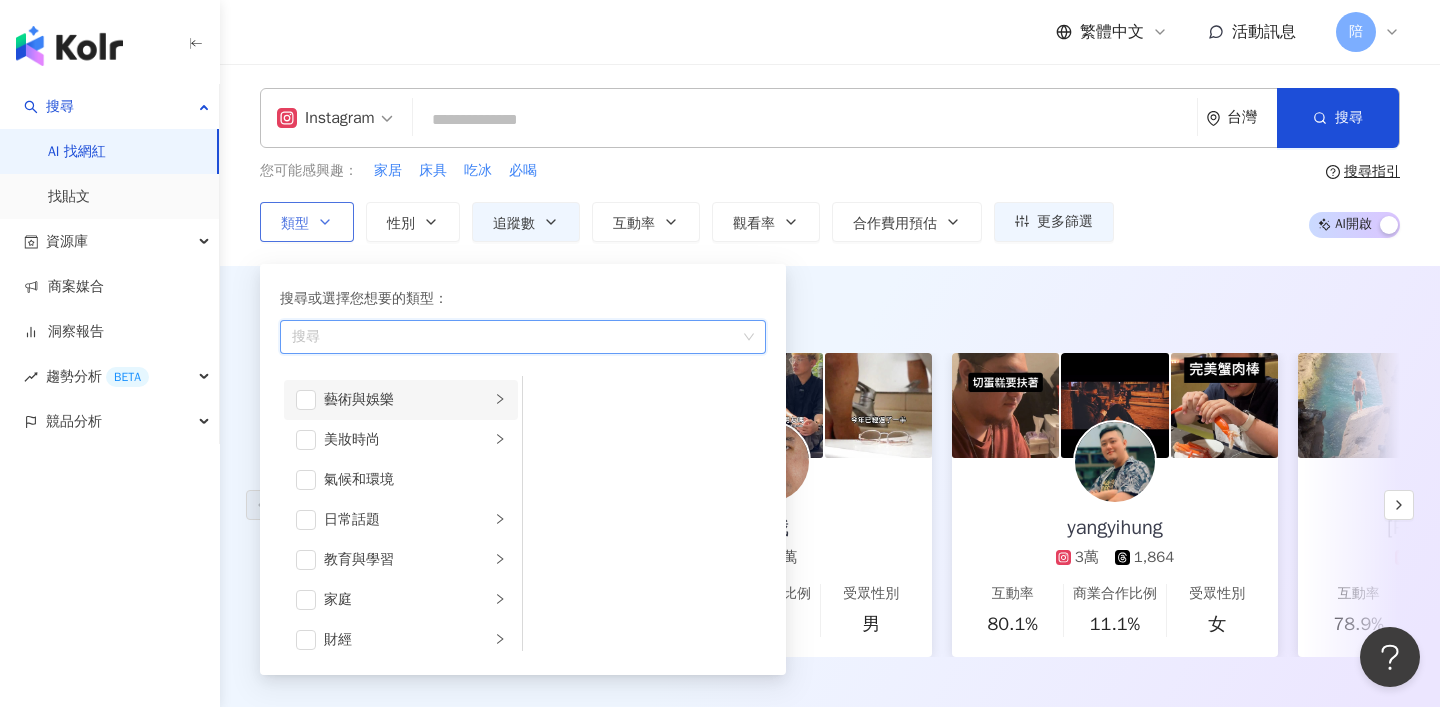 click on "藝術與娛樂" at bounding box center (407, 400) 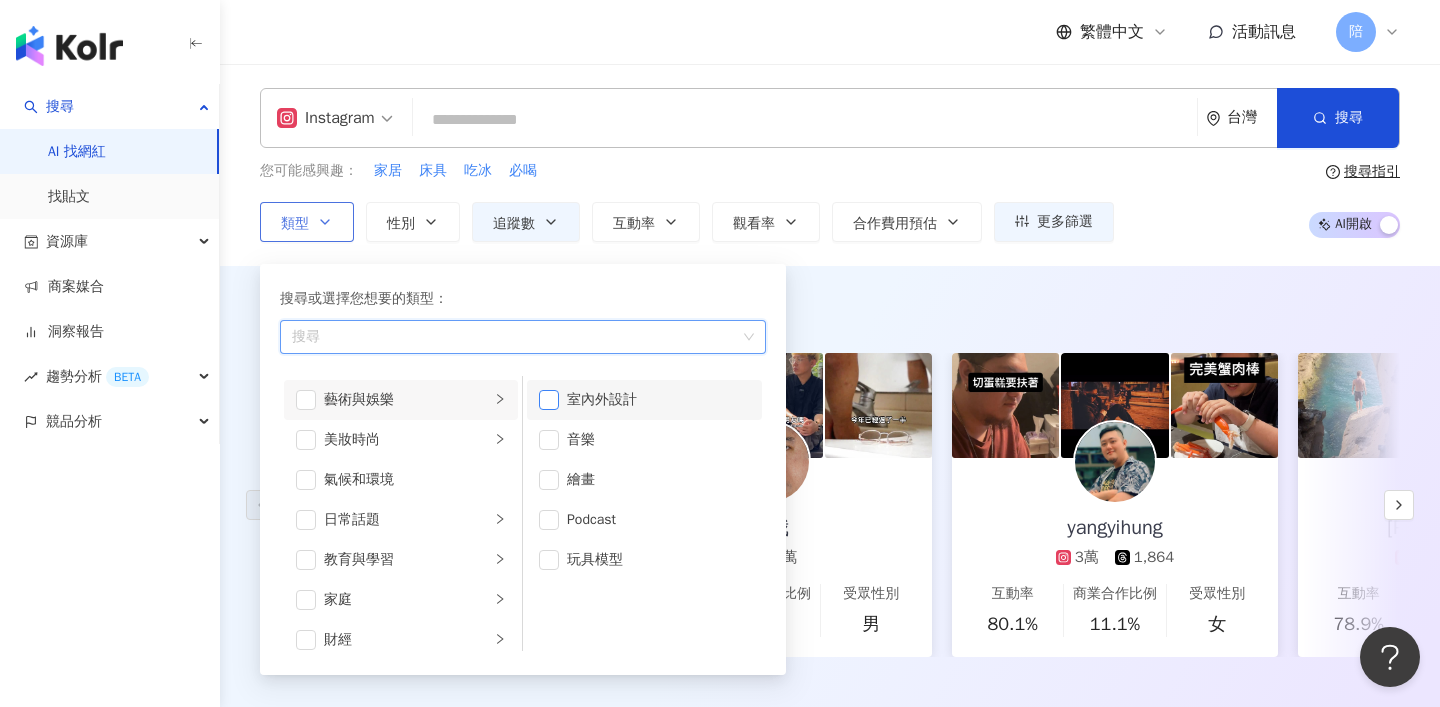 click at bounding box center [549, 400] 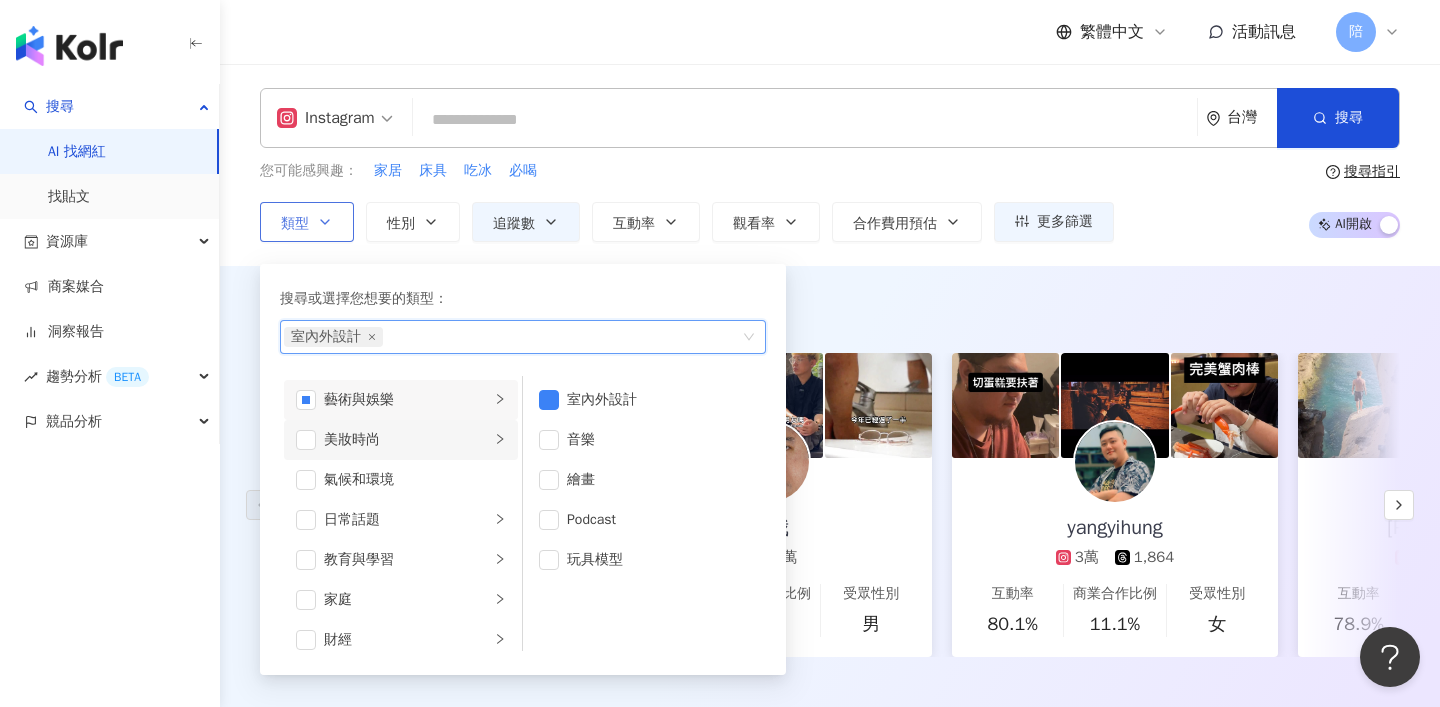 click on "美妝時尚" at bounding box center (407, 440) 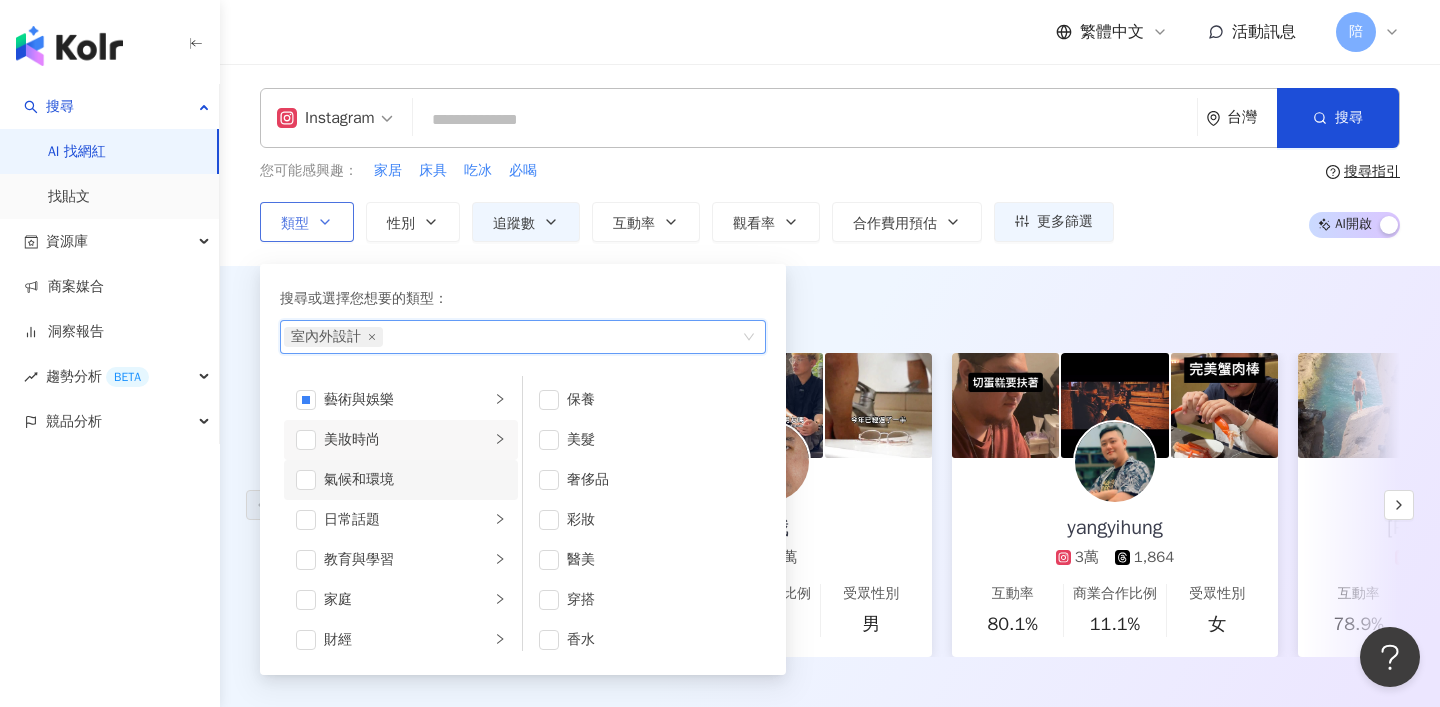 click on "氣候和環境" at bounding box center (415, 480) 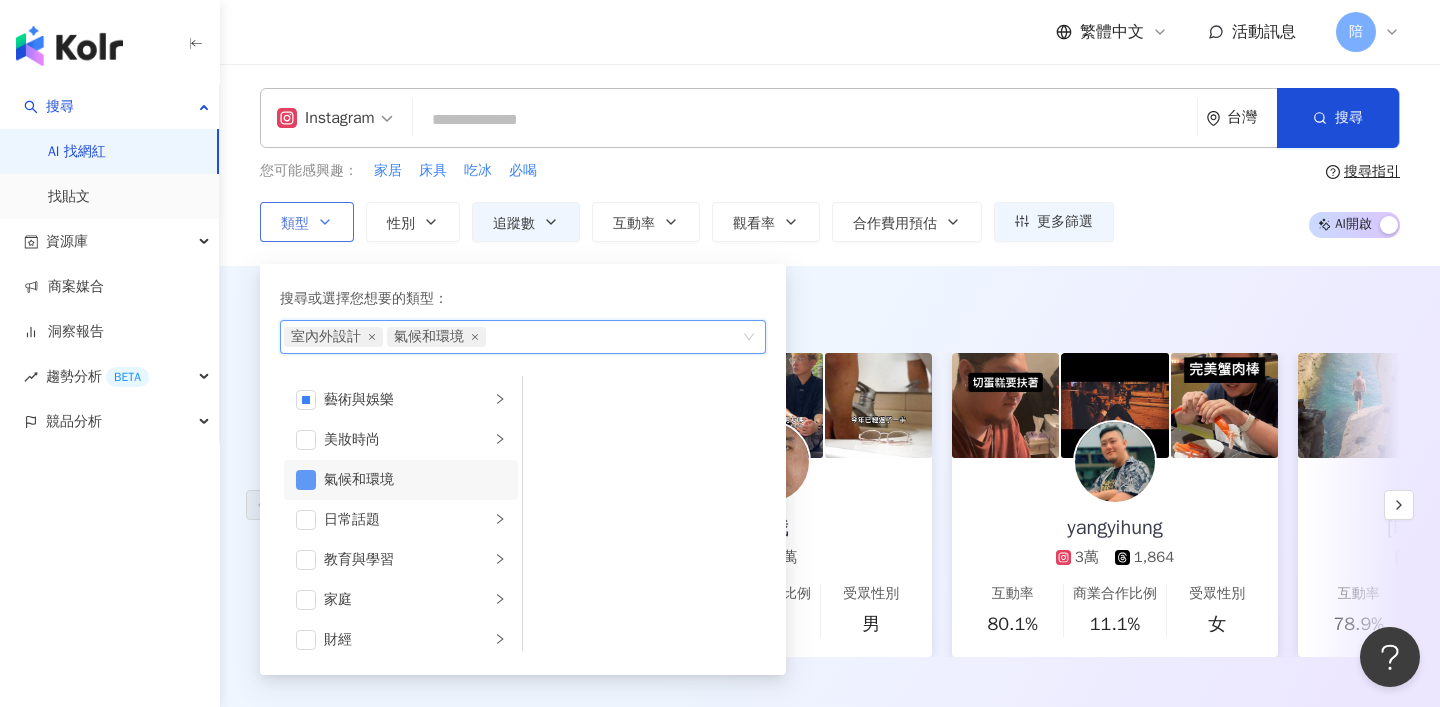 click at bounding box center (306, 480) 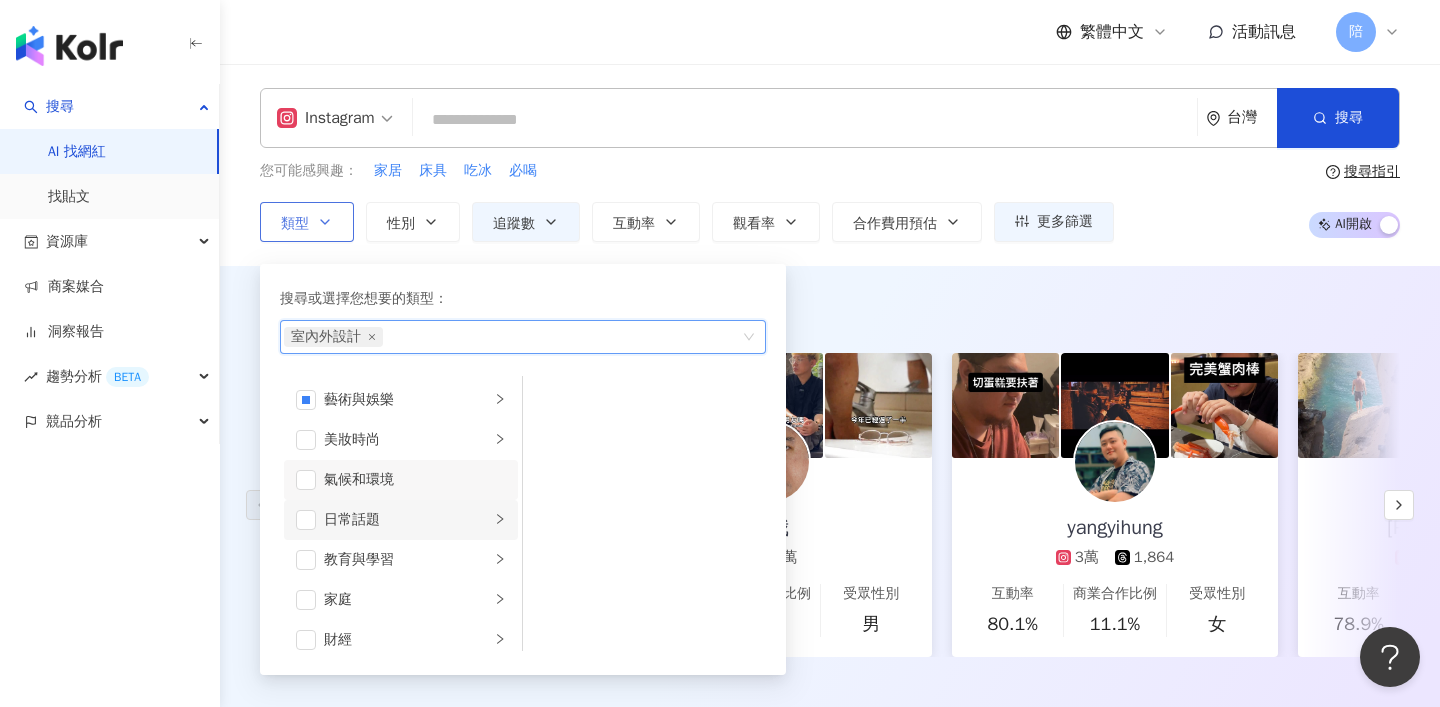 click on "日常話題" at bounding box center (401, 520) 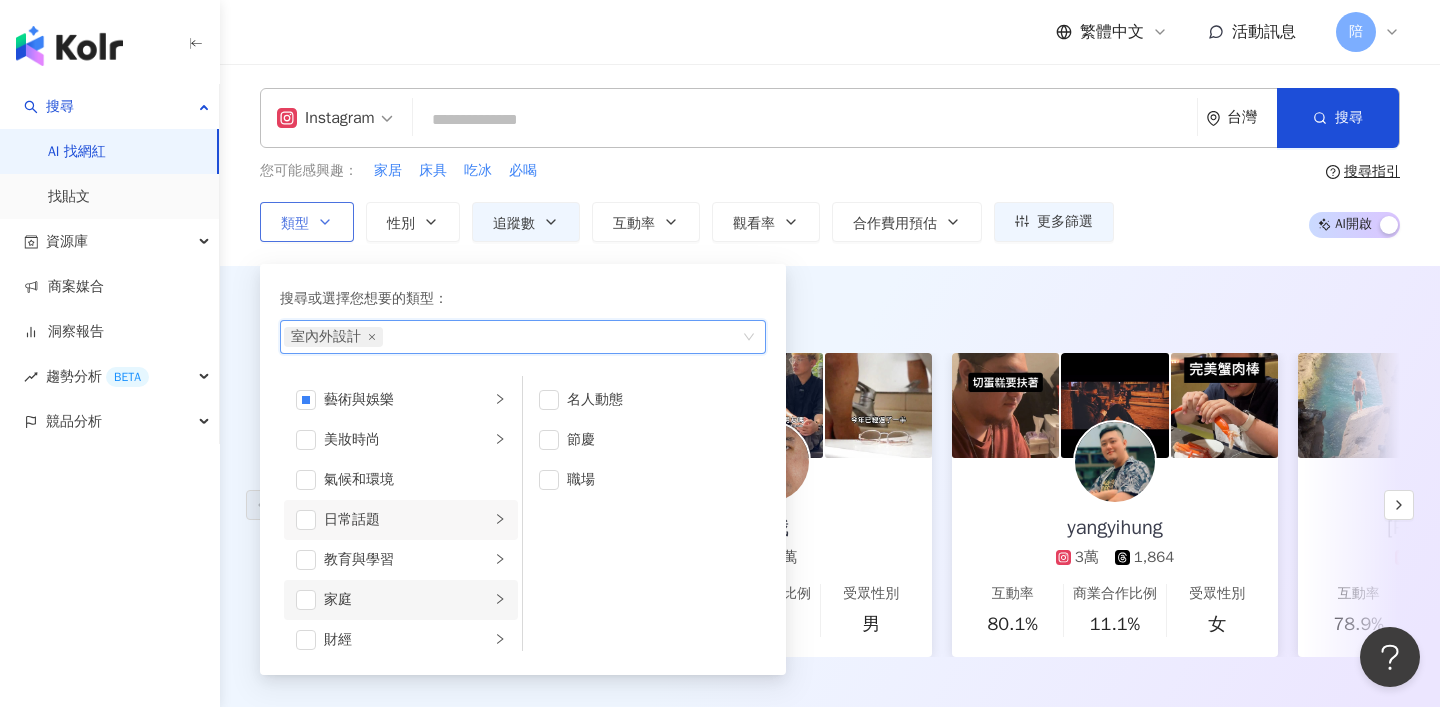 click on "家庭" at bounding box center [401, 600] 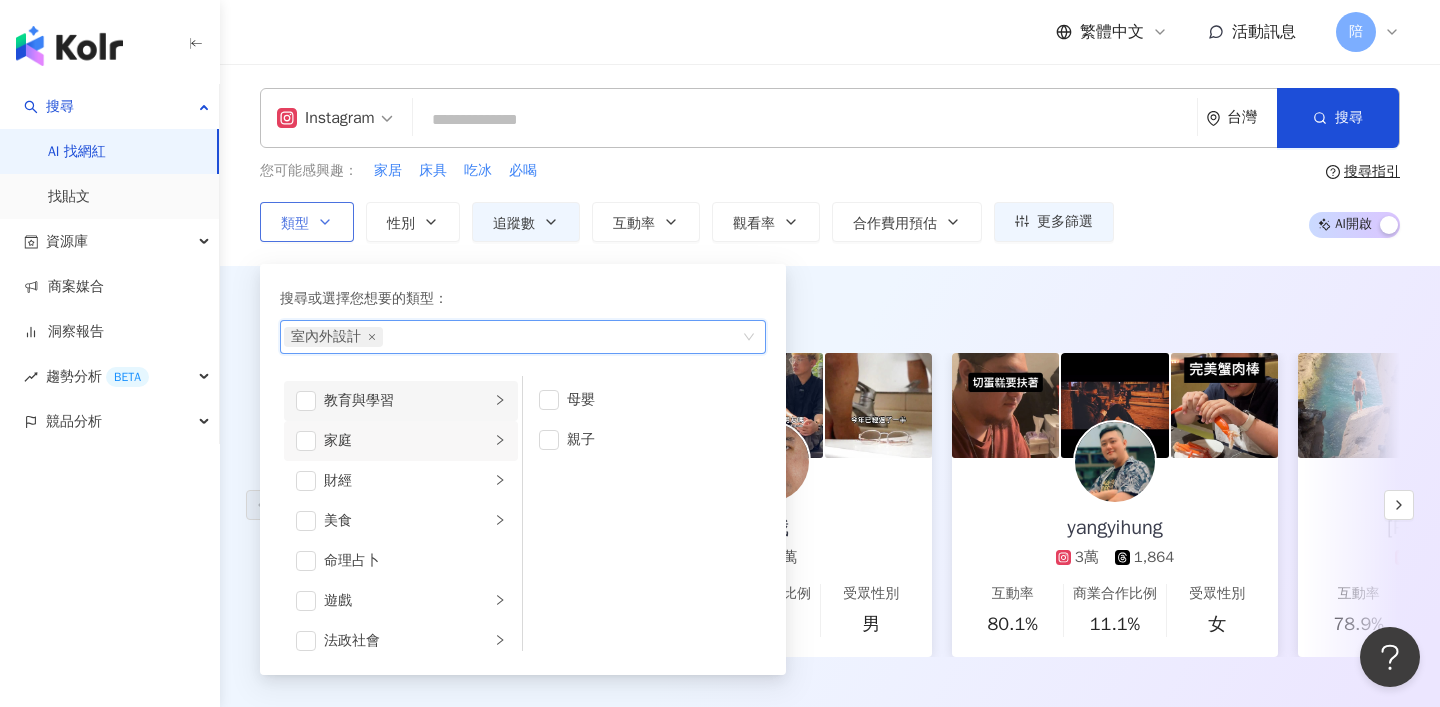 scroll, scrollTop: 163, scrollLeft: 0, axis: vertical 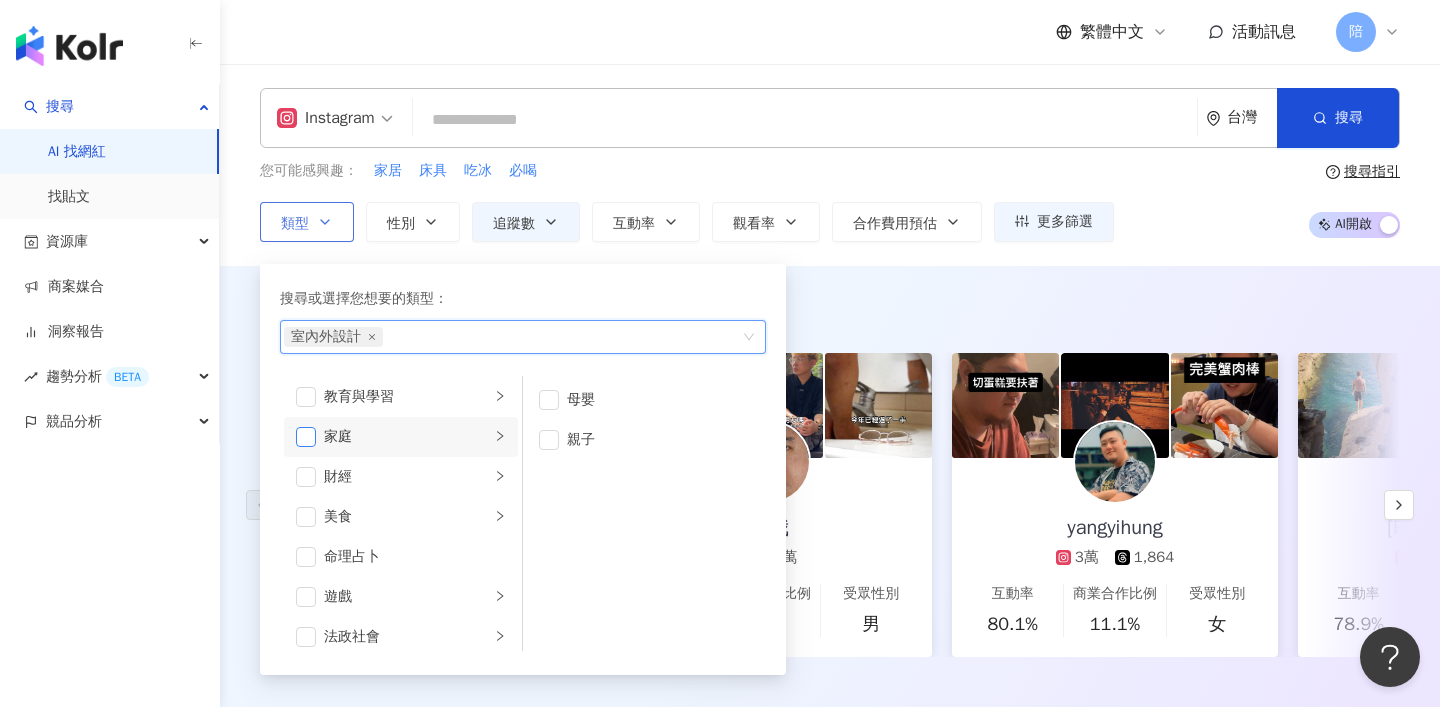 click at bounding box center [306, 437] 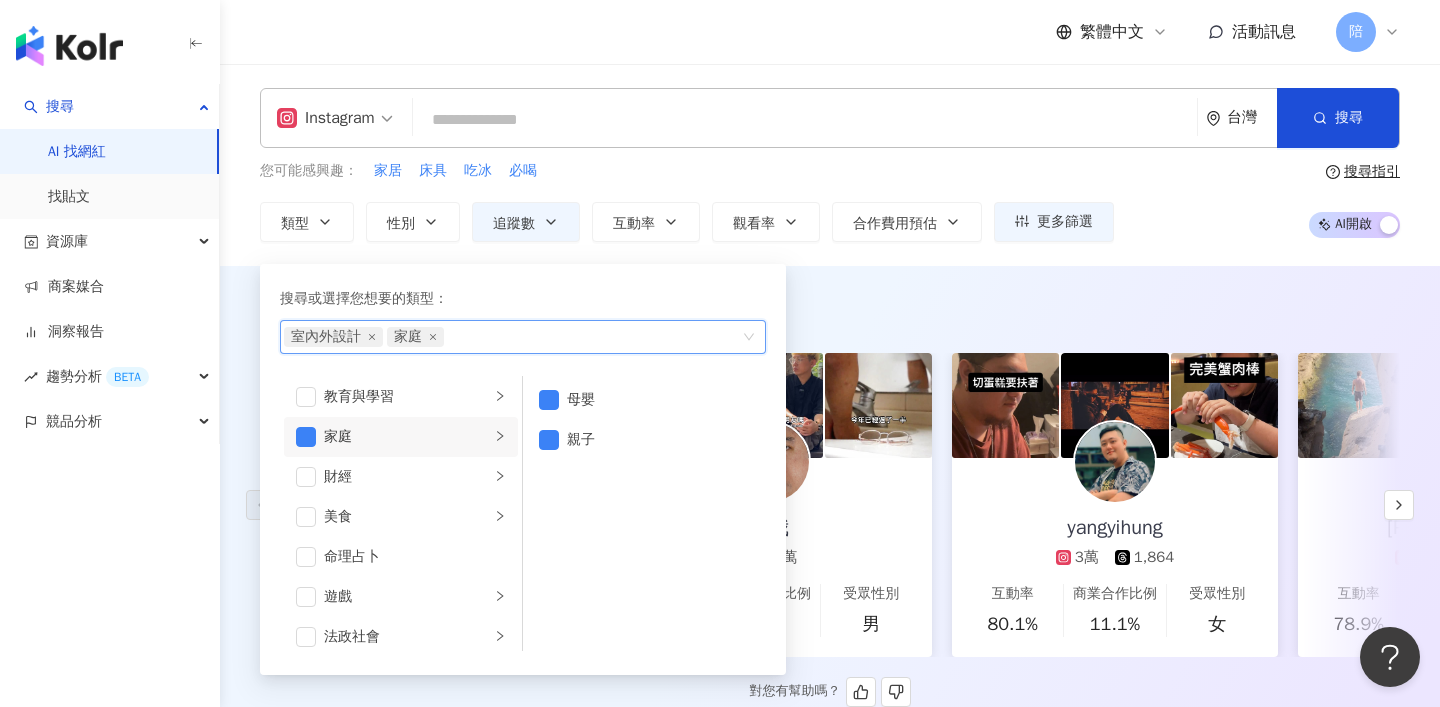 click on "AI 推薦 ： 精選優質網紅" at bounding box center [830, 308] 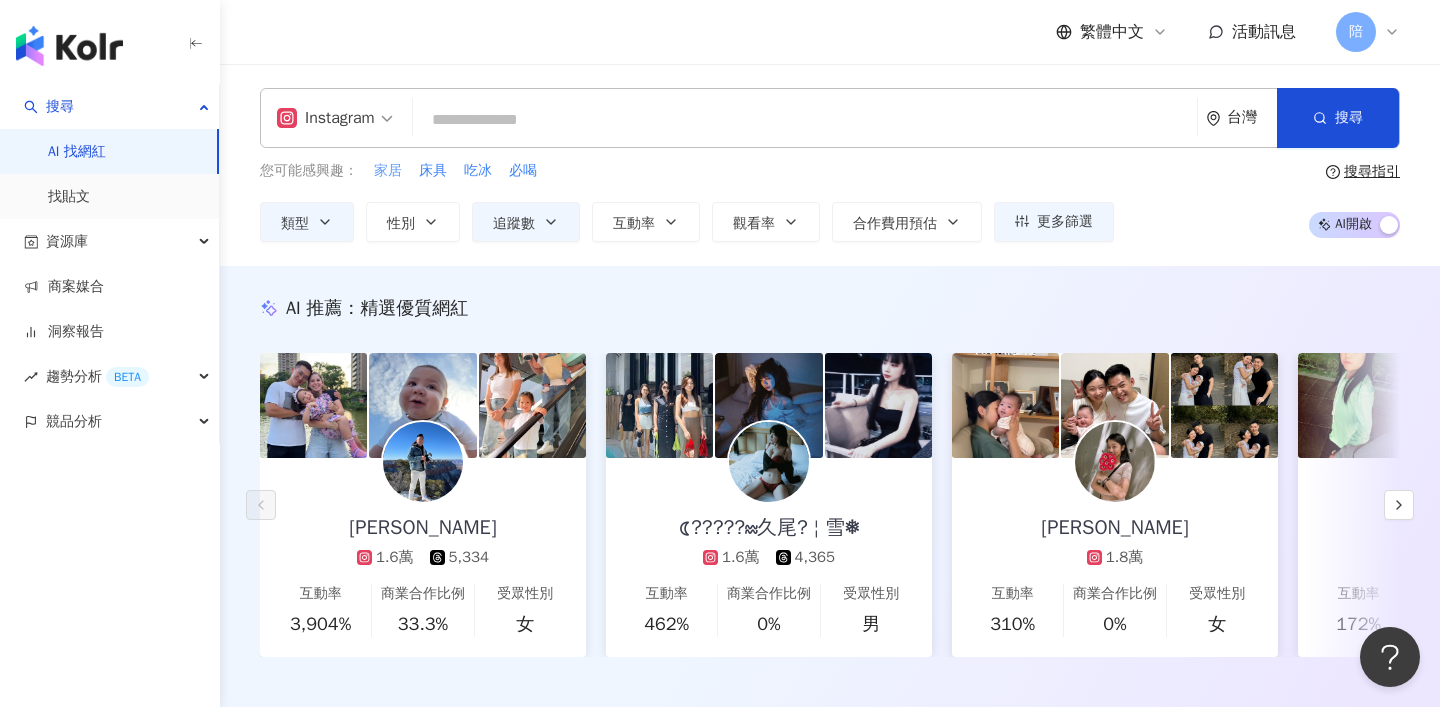 click on "家居" at bounding box center [388, 171] 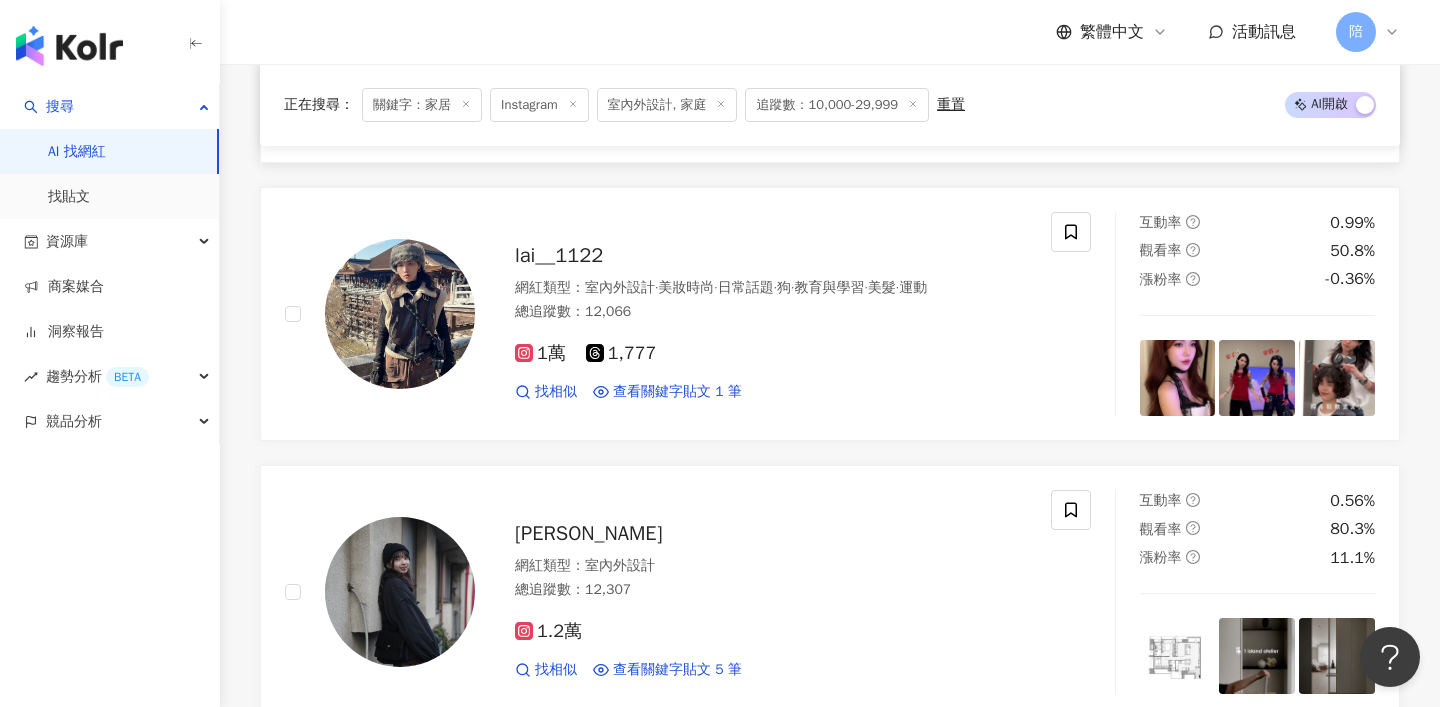 scroll, scrollTop: 2149, scrollLeft: 0, axis: vertical 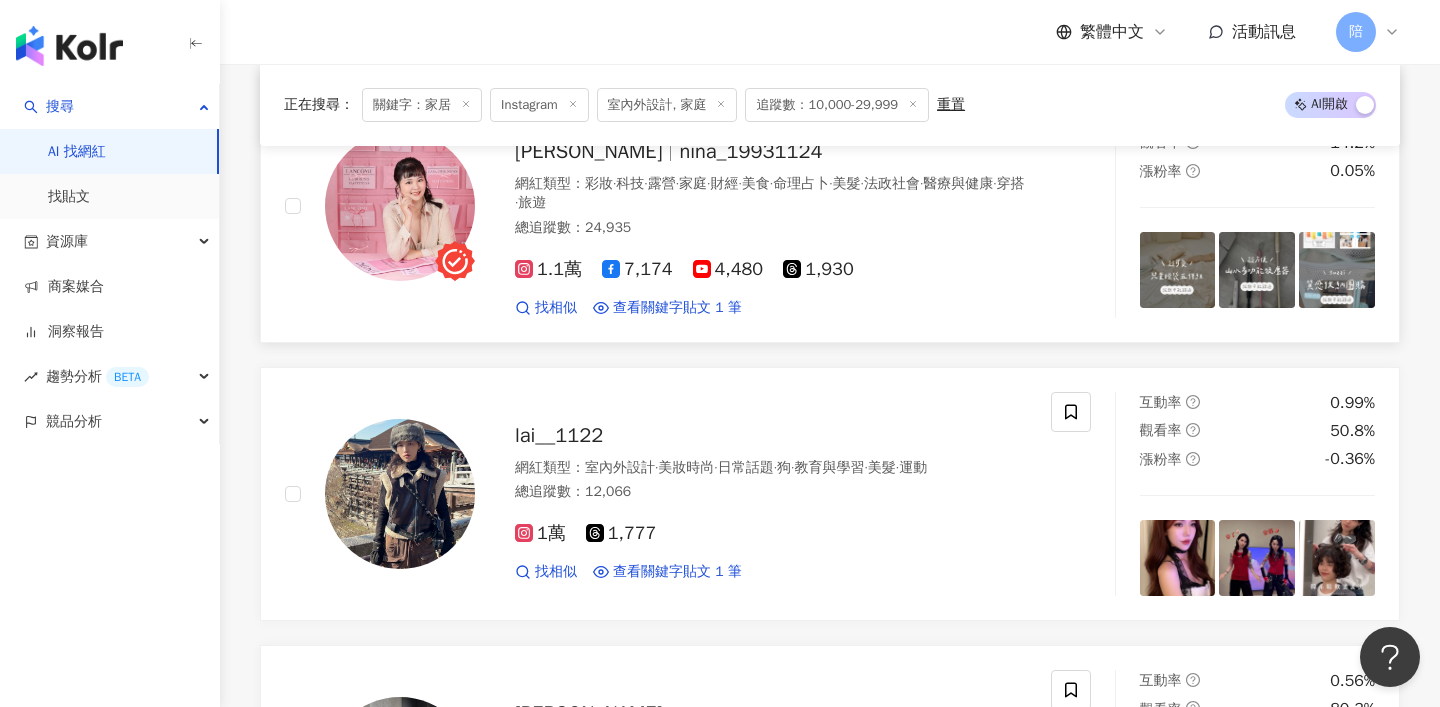 click on "網紅類型 ： 彩妝  ·  科技  ·  露營  ·  家庭  ·  財經  ·  美食  ·  命理占卜  ·  美髮  ·  法政社會  ·  醫療與健康  ·  穿搭  ·  旅遊" at bounding box center (771, 193) 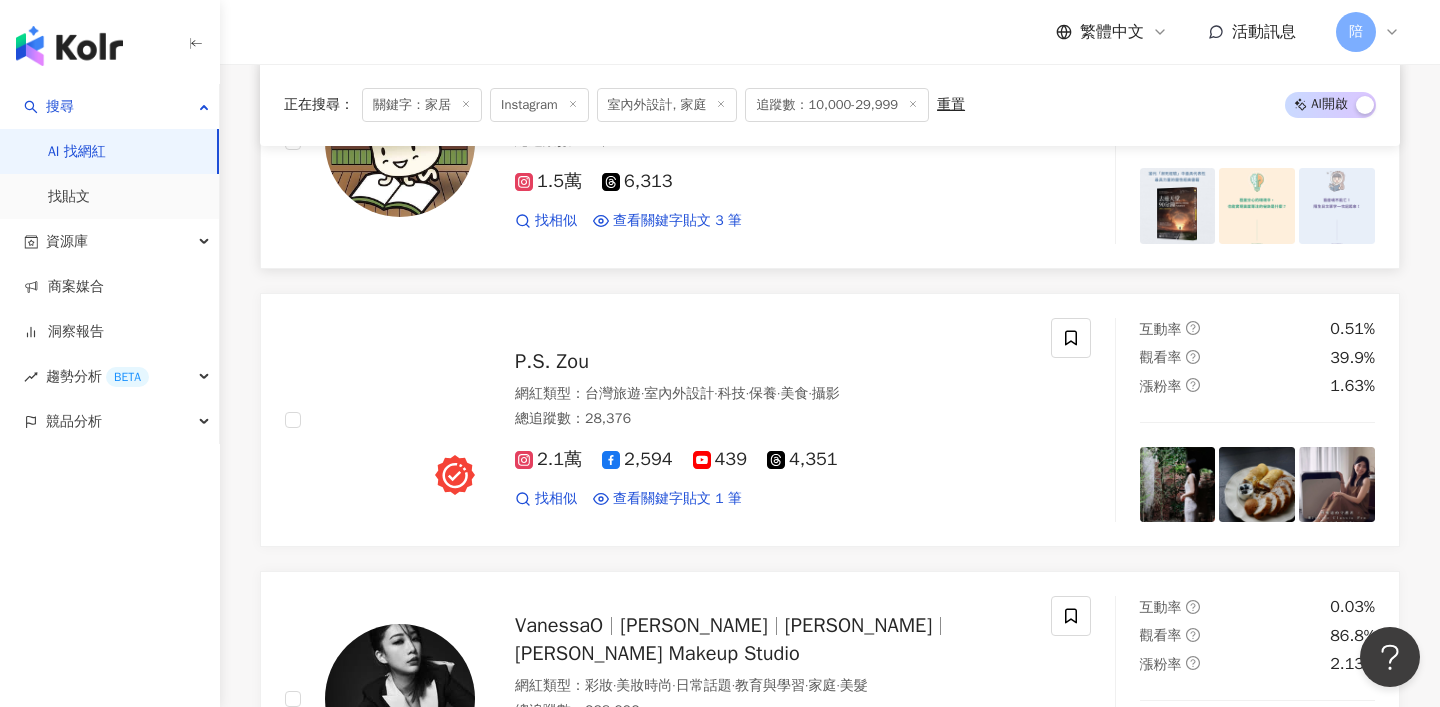 scroll, scrollTop: 3342, scrollLeft: 0, axis: vertical 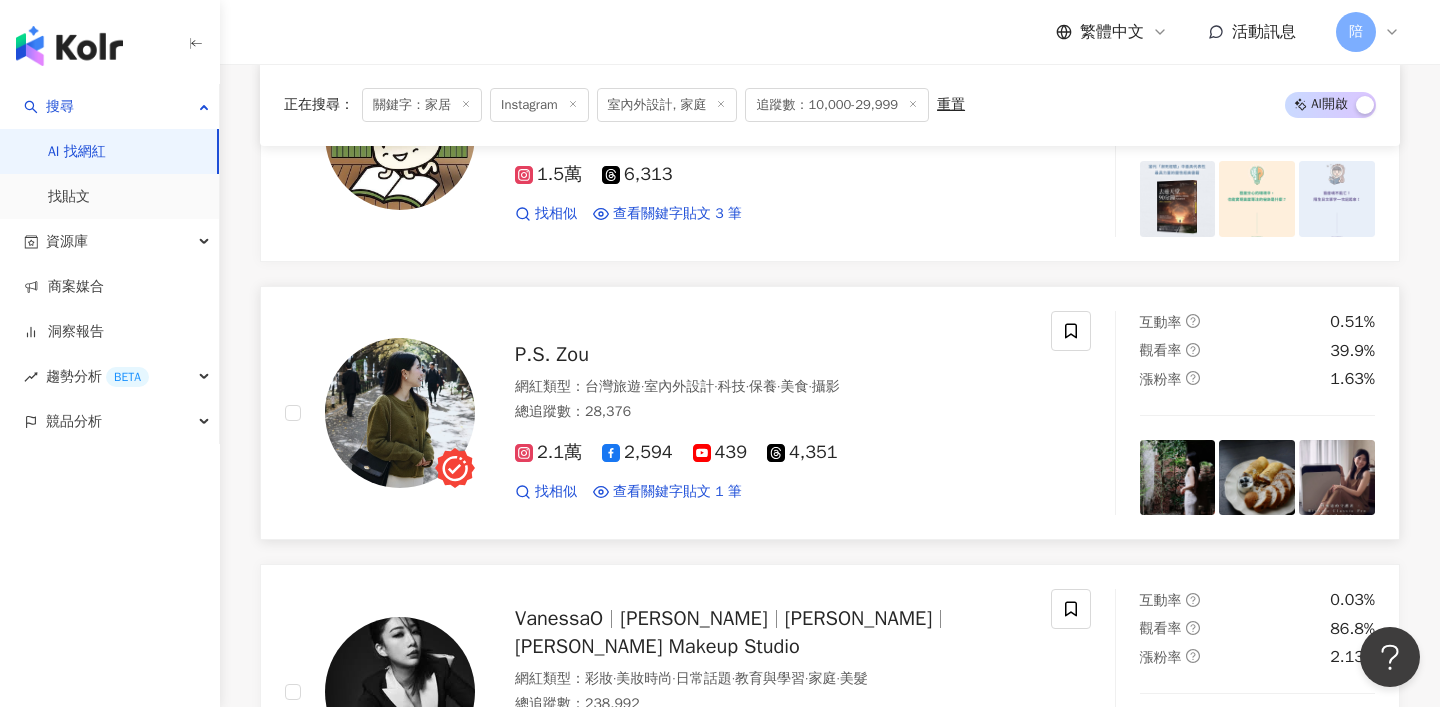 click on "P.S. Zou 網紅類型 ： 台灣旅遊  ·  室內外設計  ·  科技  ·  保養  ·  美食  ·  攝影 總追蹤數 ： 28,376 2.1萬 2,594 439 4,351 找相似 查看關鍵字貼文 1 筆" at bounding box center [751, 413] 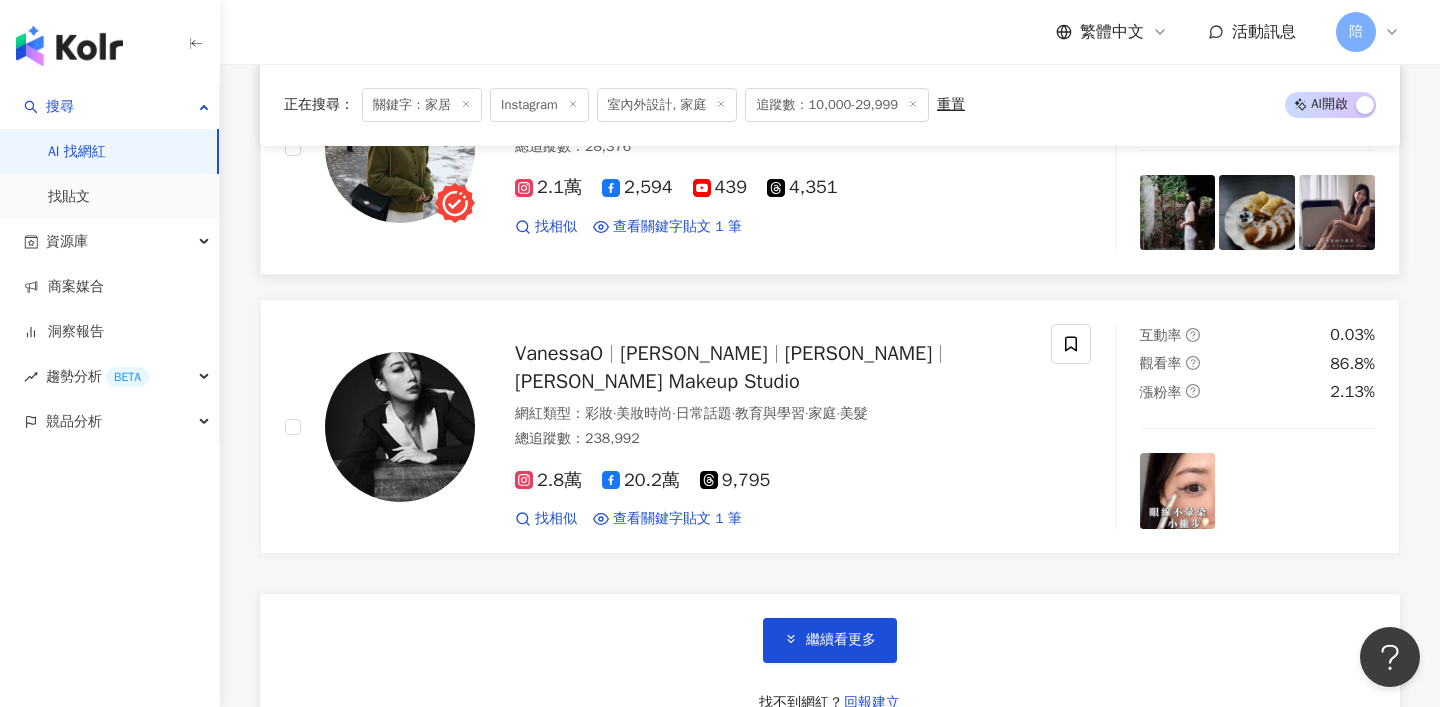 scroll, scrollTop: 3789, scrollLeft: 0, axis: vertical 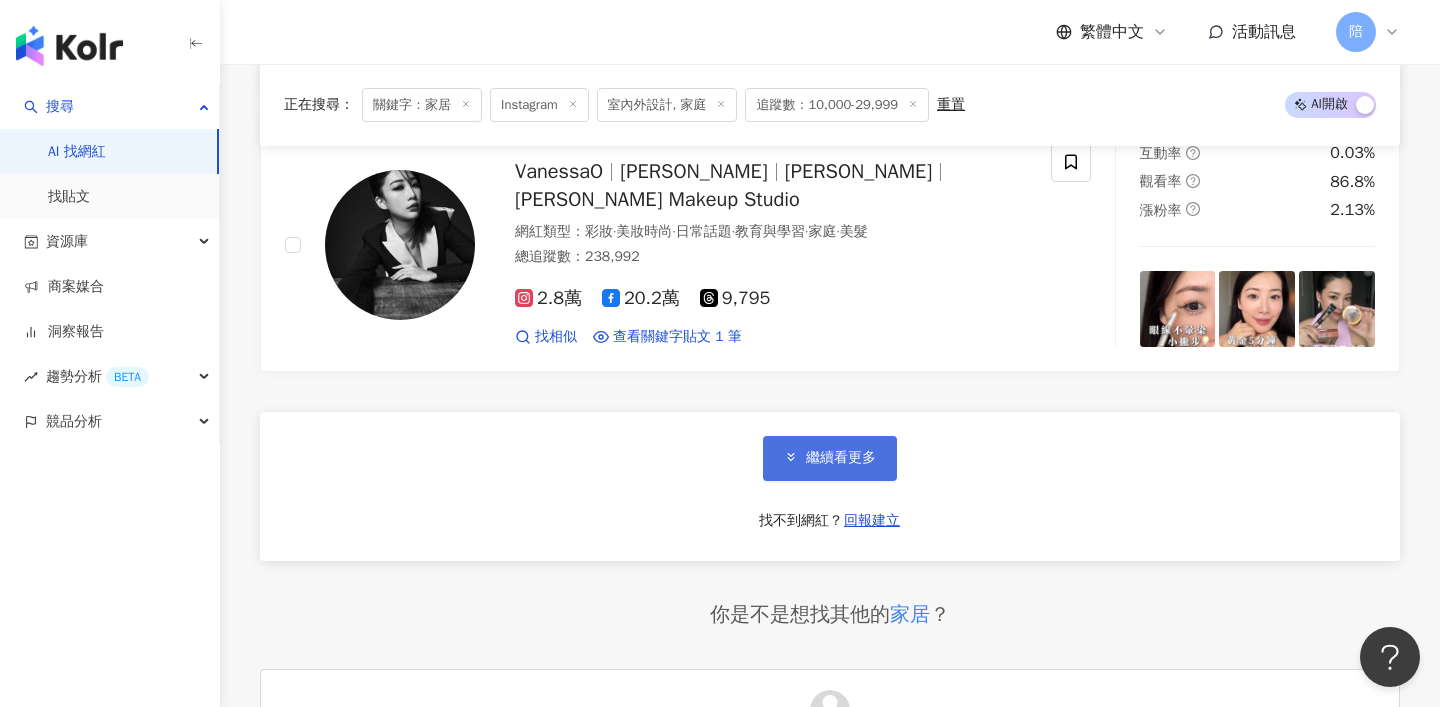 click 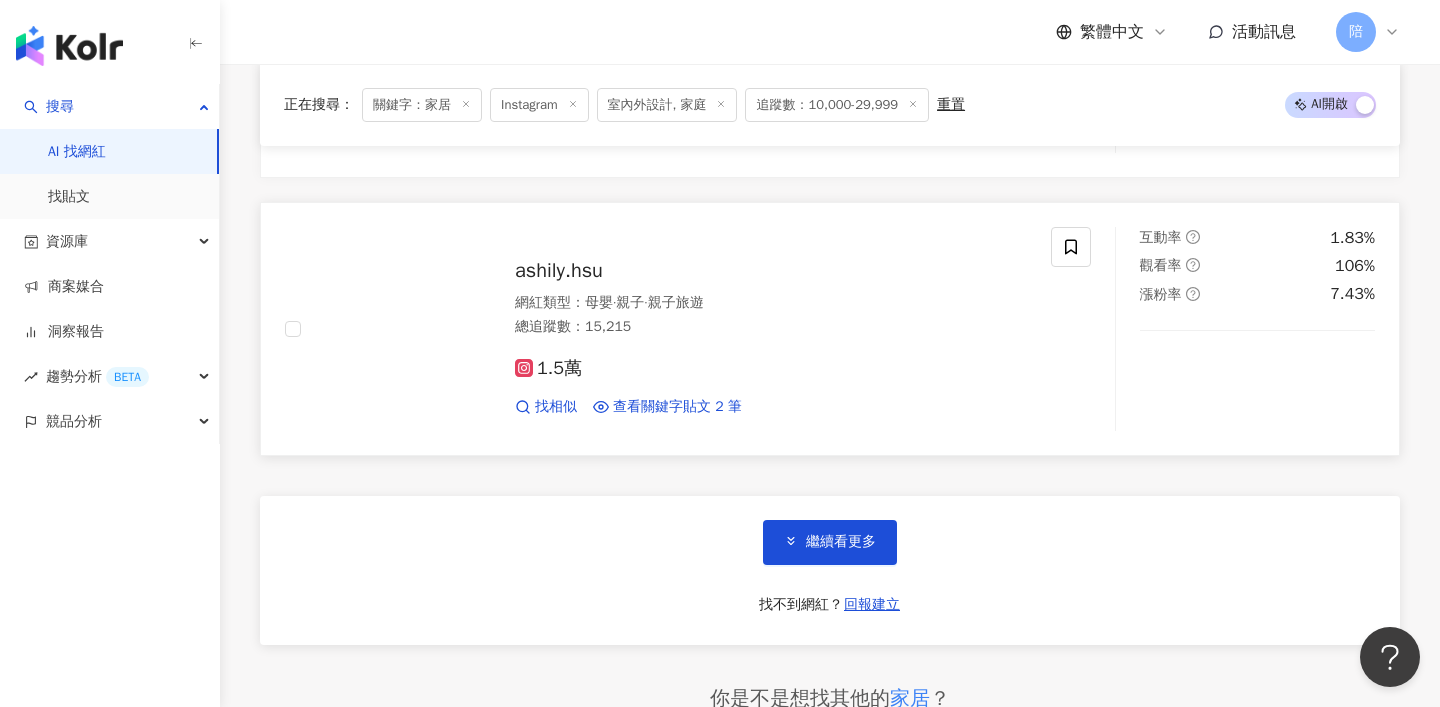 scroll, scrollTop: 7132, scrollLeft: 0, axis: vertical 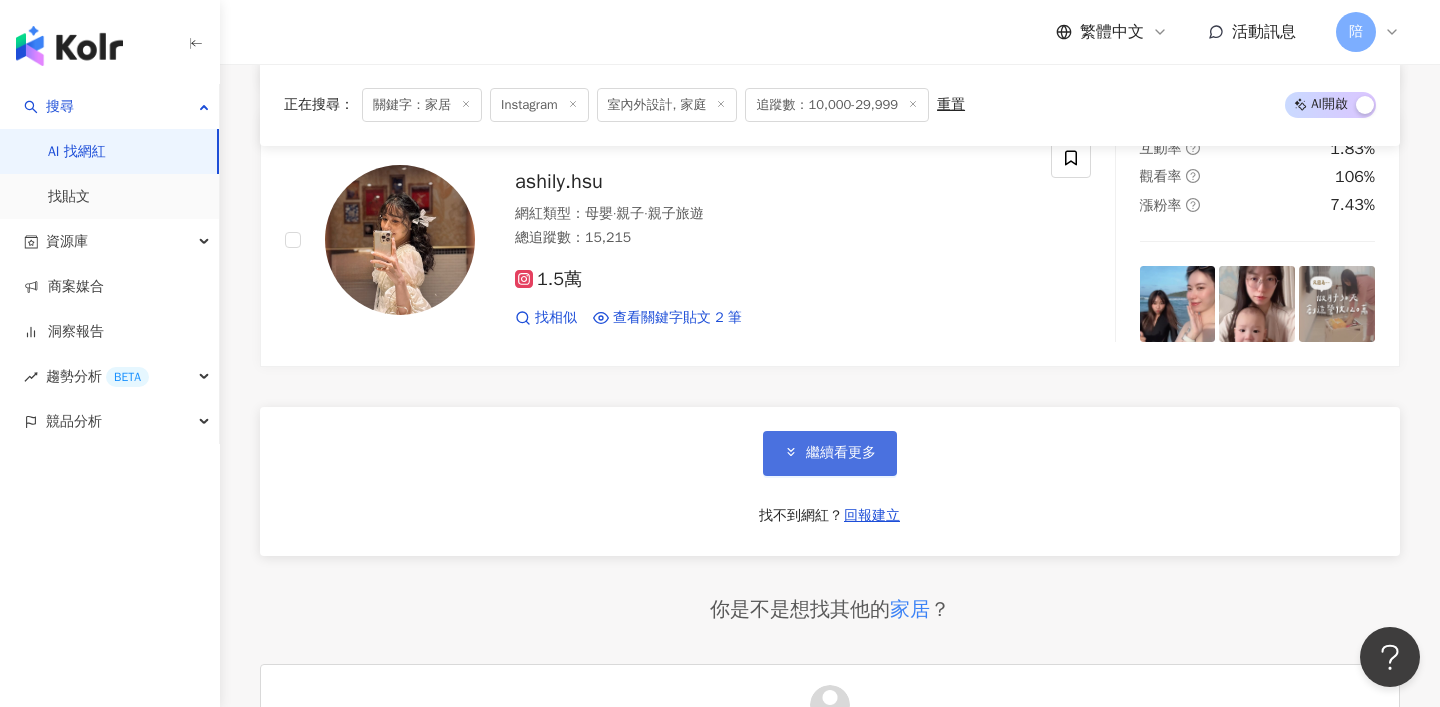 click on "繼續看更多" at bounding box center (841, 453) 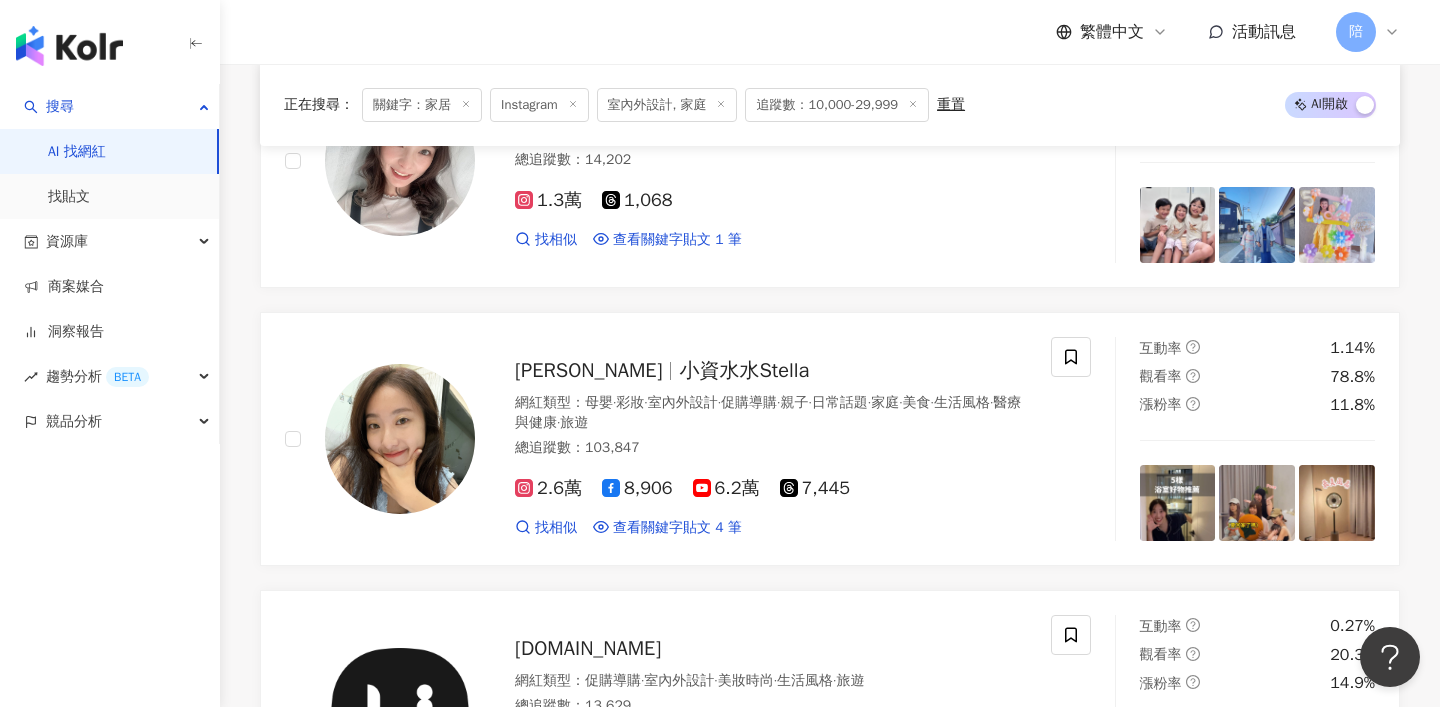 scroll, scrollTop: 7789, scrollLeft: 0, axis: vertical 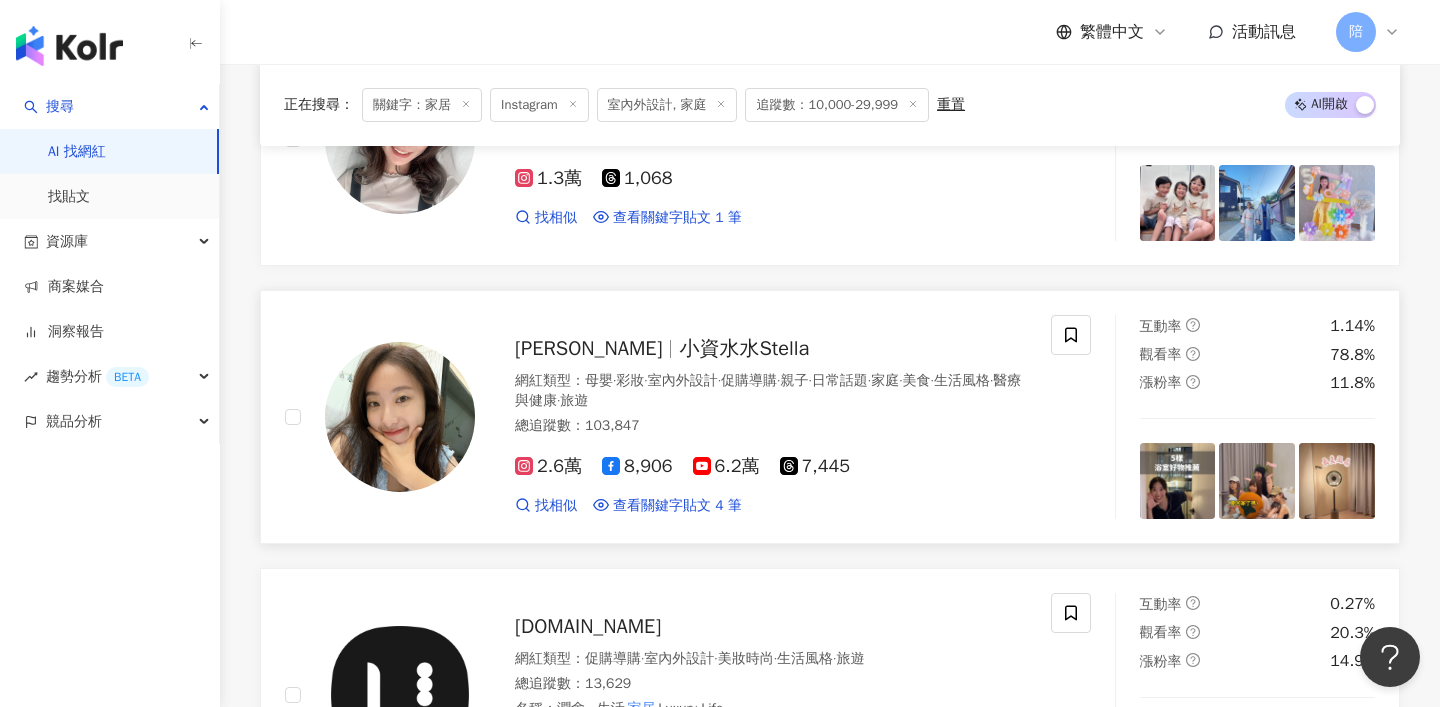 click on "小資水水Stella" at bounding box center [744, 348] 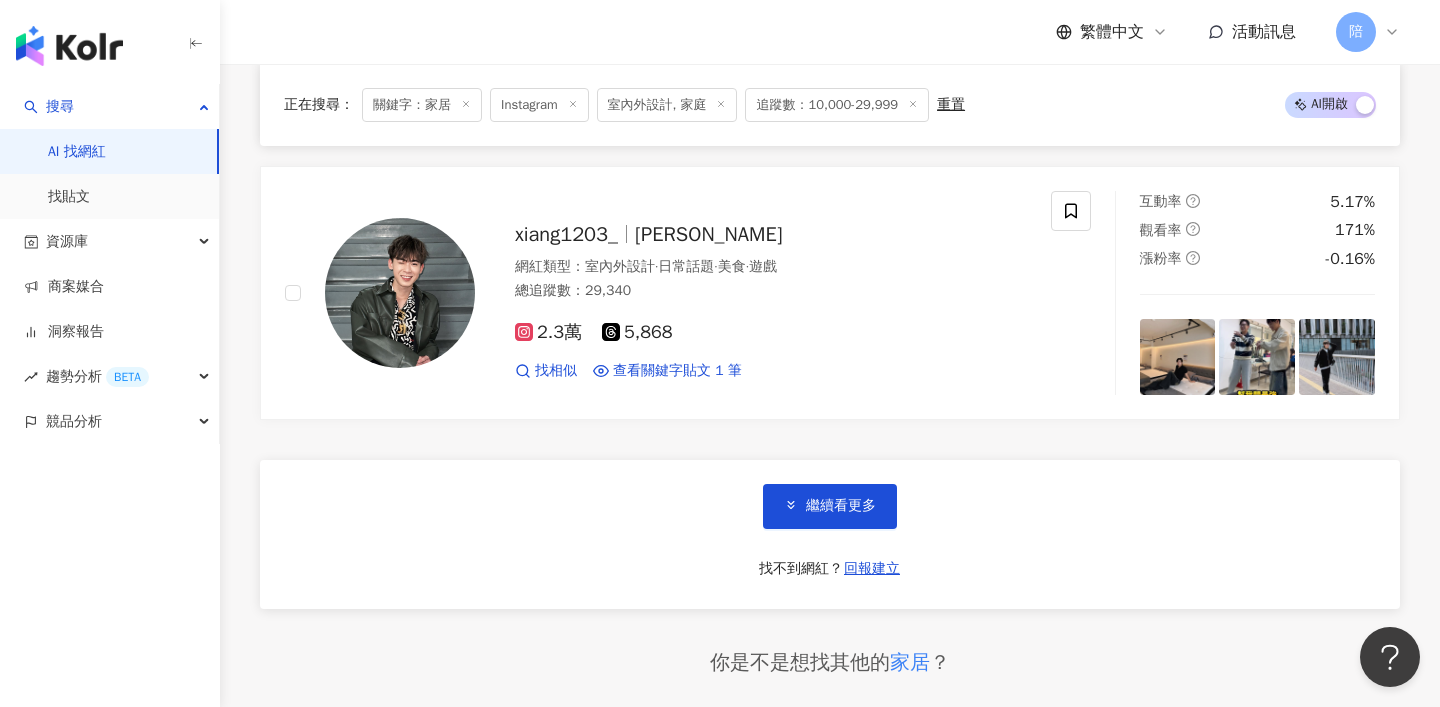 scroll, scrollTop: 10466, scrollLeft: 0, axis: vertical 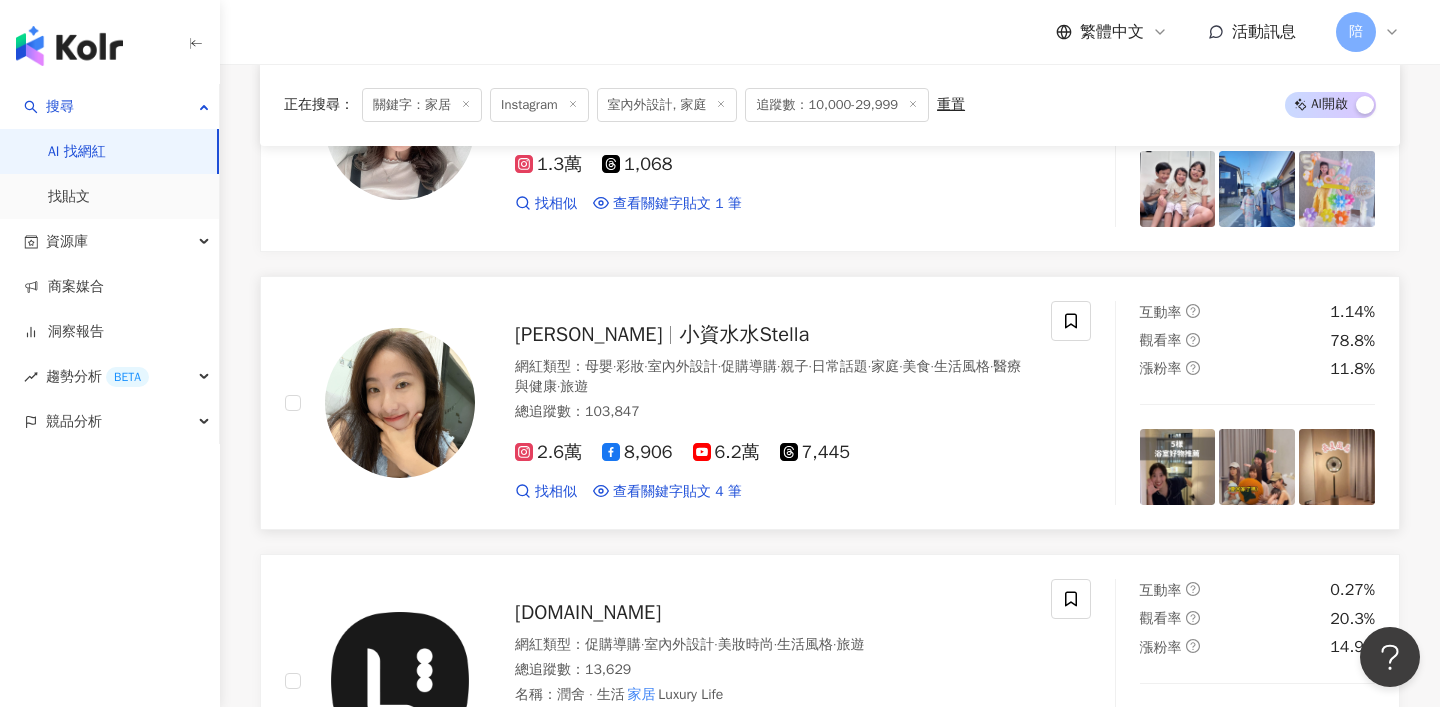 click on "2.6萬" at bounding box center (548, 452) 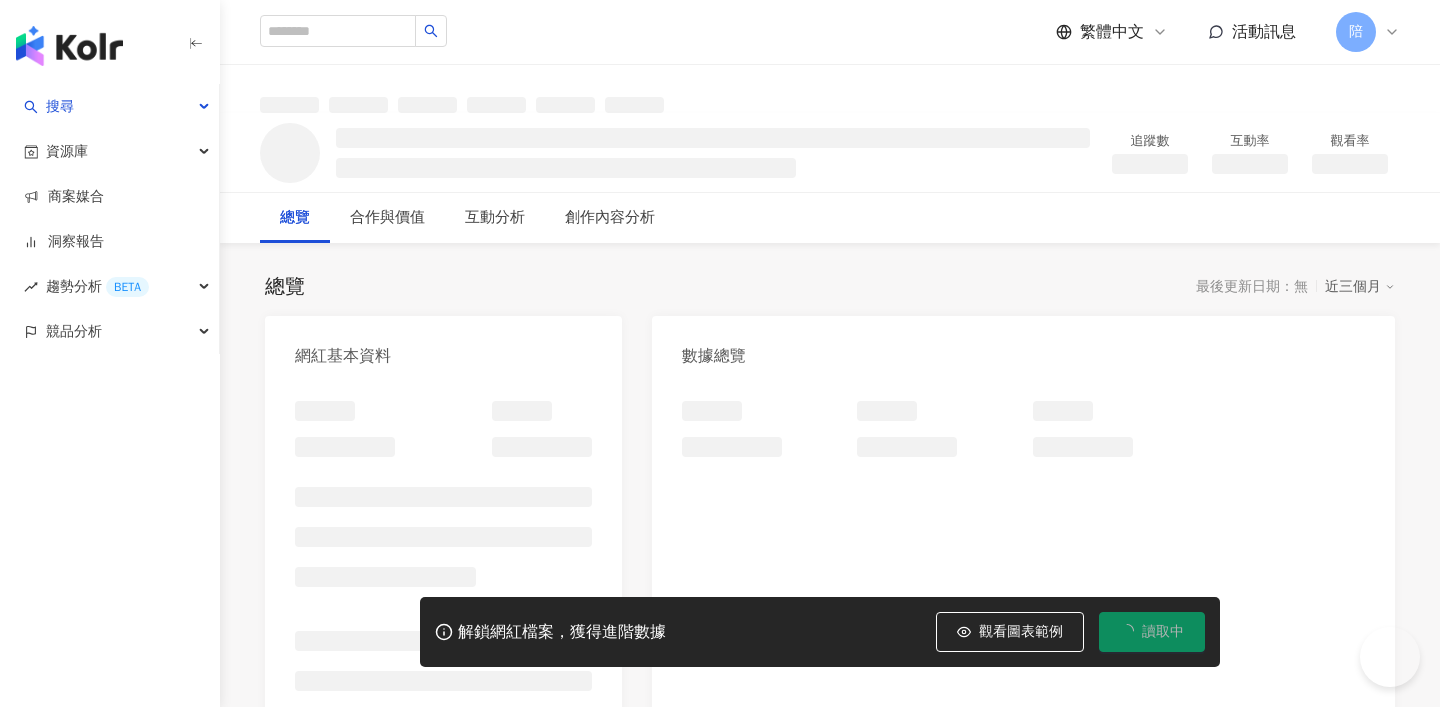 scroll, scrollTop: 0, scrollLeft: 0, axis: both 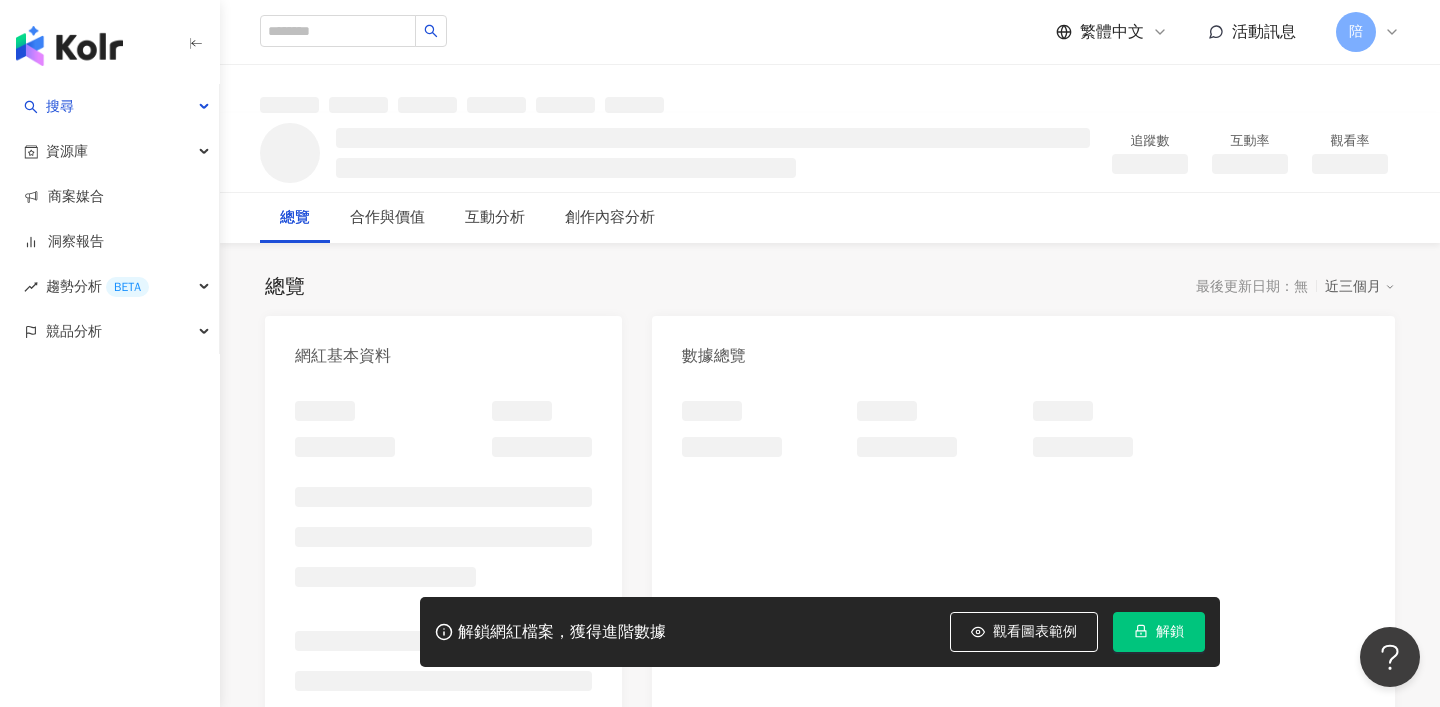 click at bounding box center [443, 593] 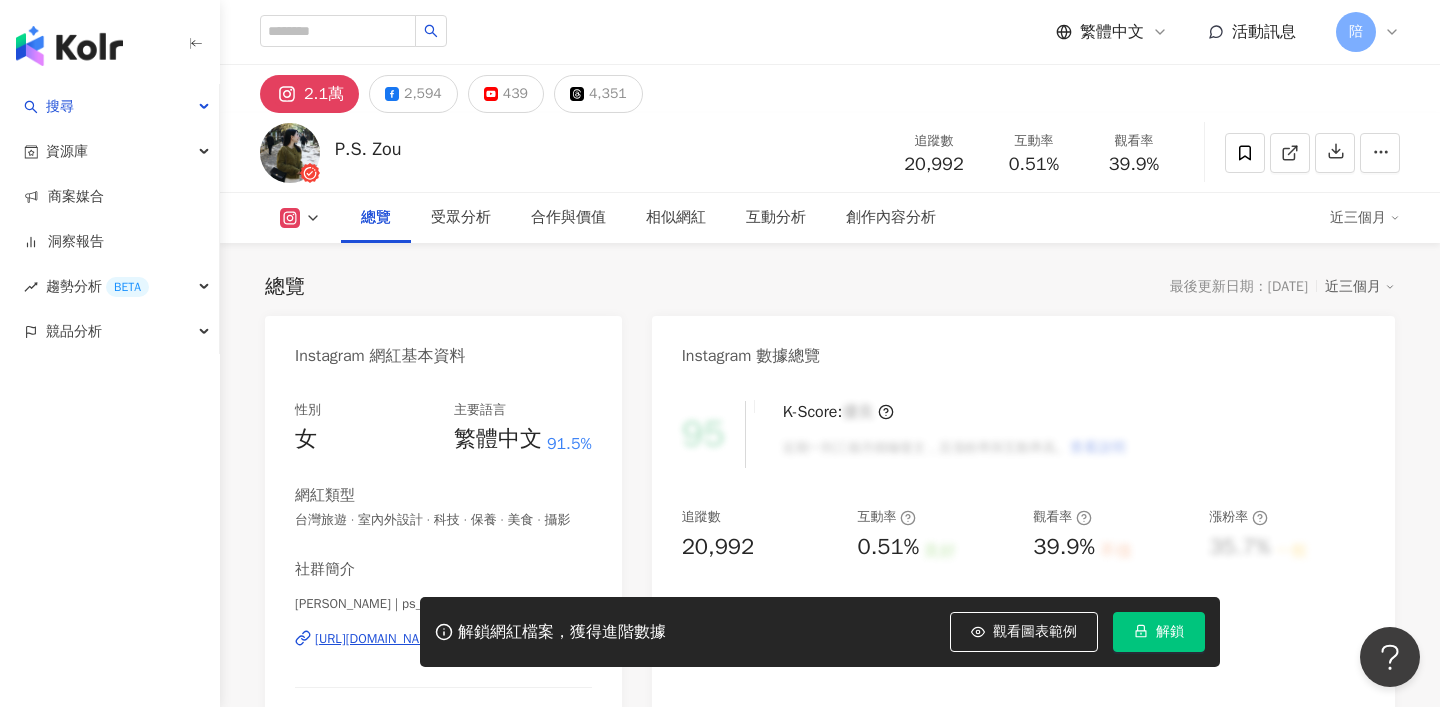 scroll, scrollTop: 110, scrollLeft: 0, axis: vertical 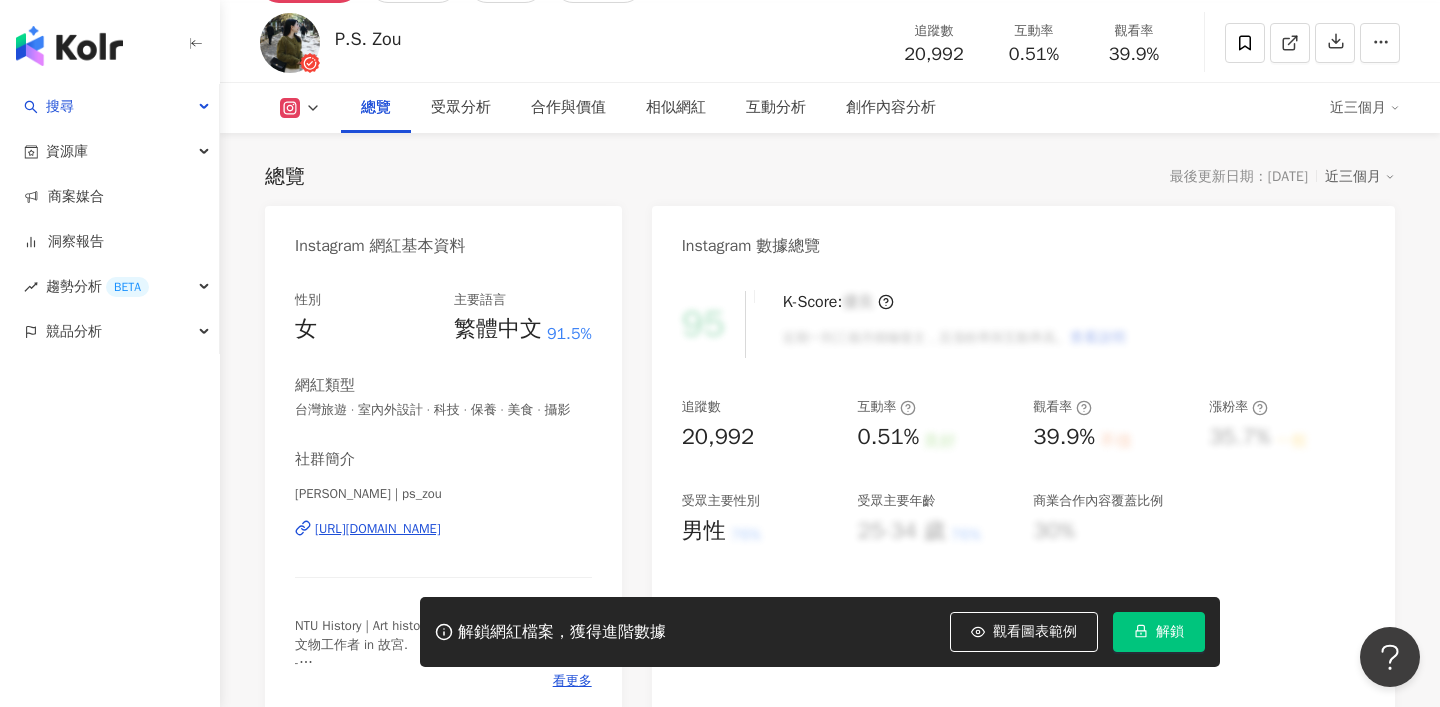 click on "[URL][DOMAIN_NAME]" at bounding box center [378, 529] 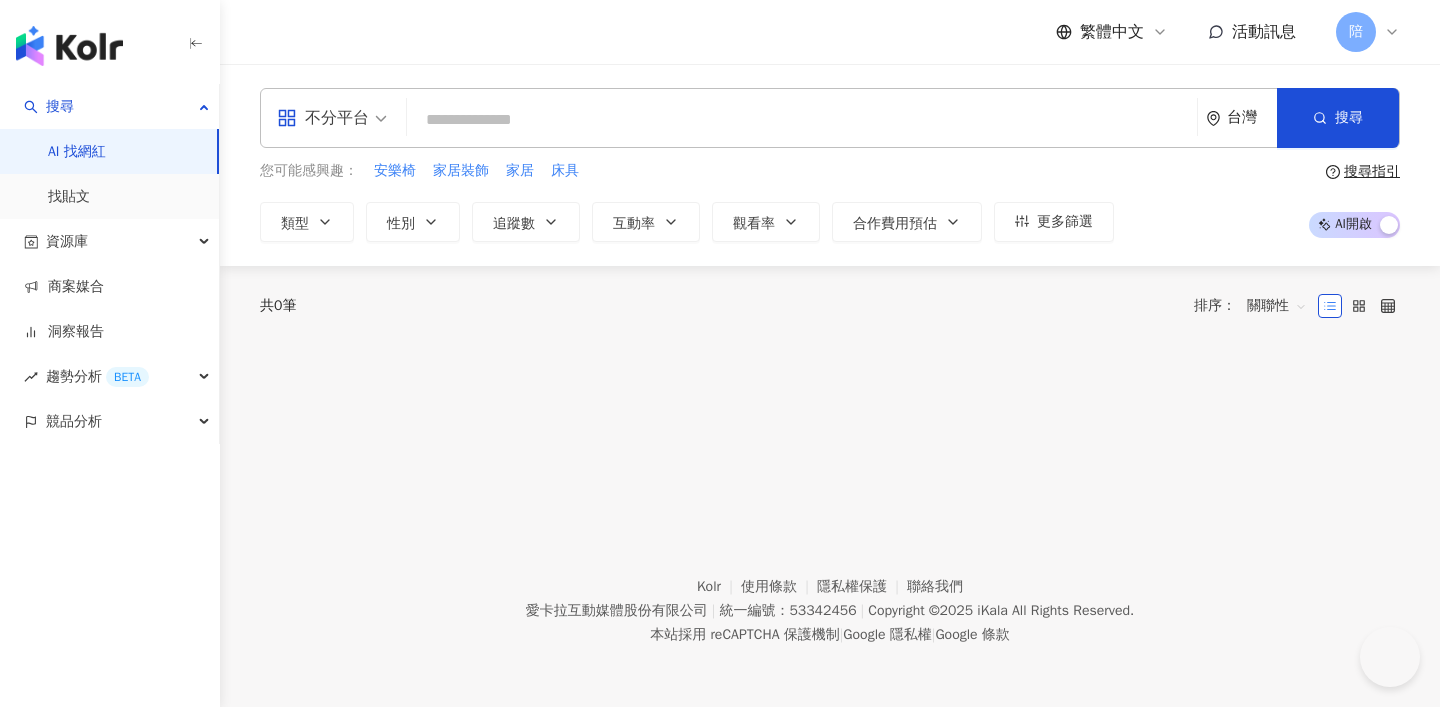 scroll, scrollTop: 0, scrollLeft: 0, axis: both 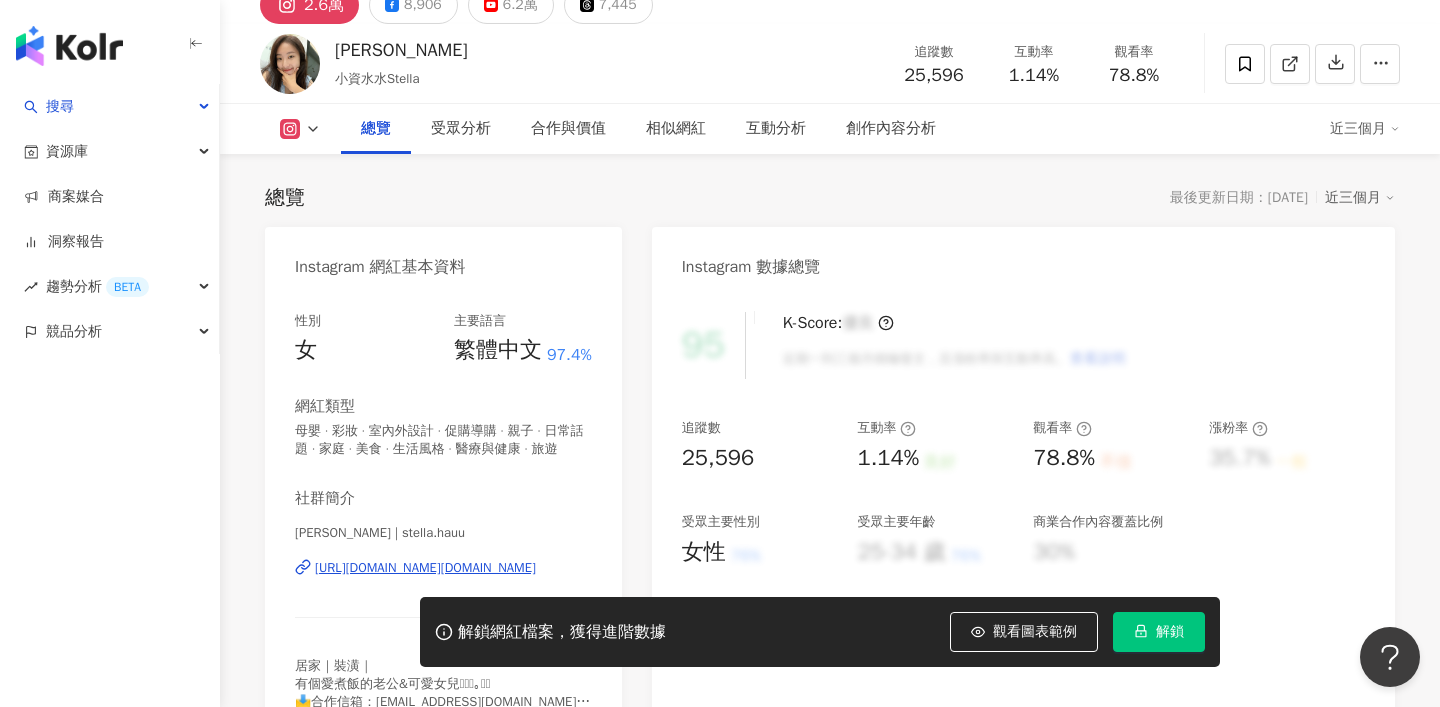 click on "[URL][DOMAIN_NAME][DOMAIN_NAME]" at bounding box center (425, 568) 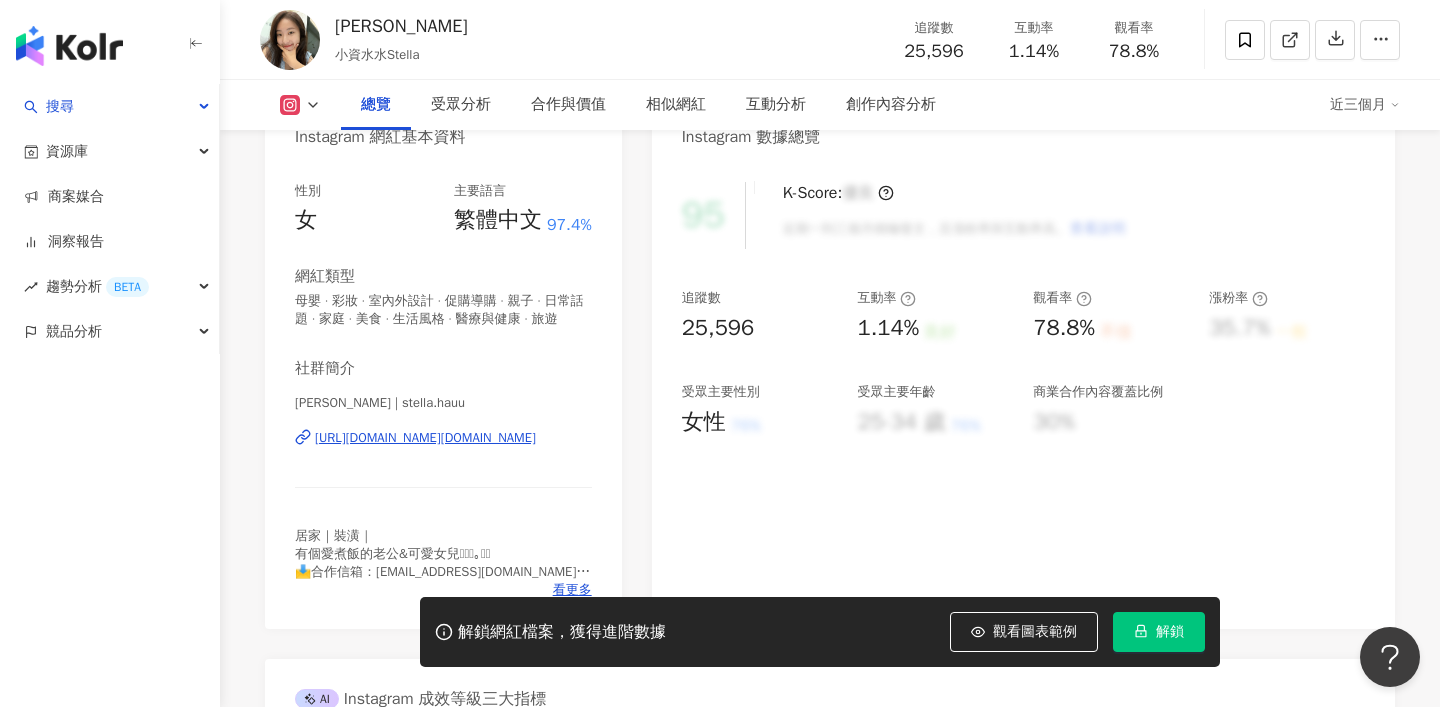 scroll, scrollTop: 221, scrollLeft: 0, axis: vertical 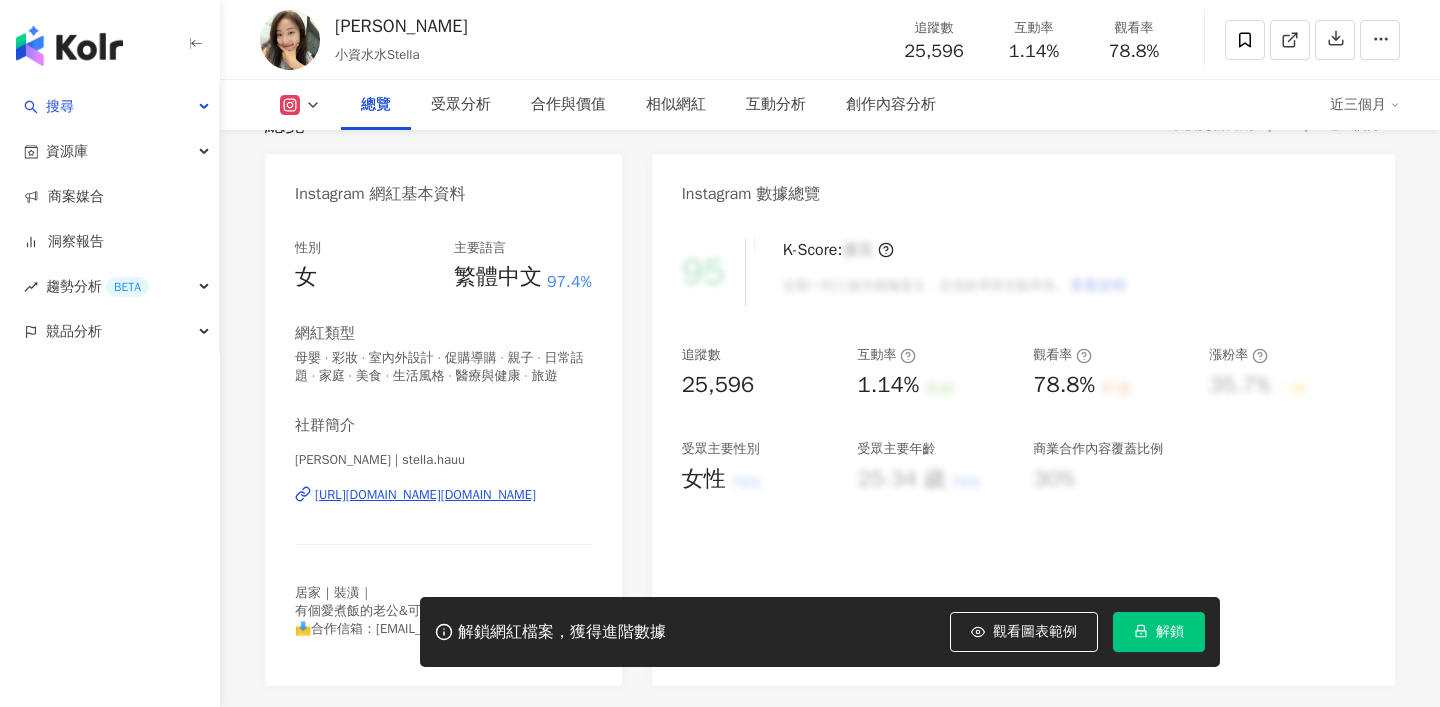 click on "https://www.instagram.com/stella.hauu/" at bounding box center (425, 495) 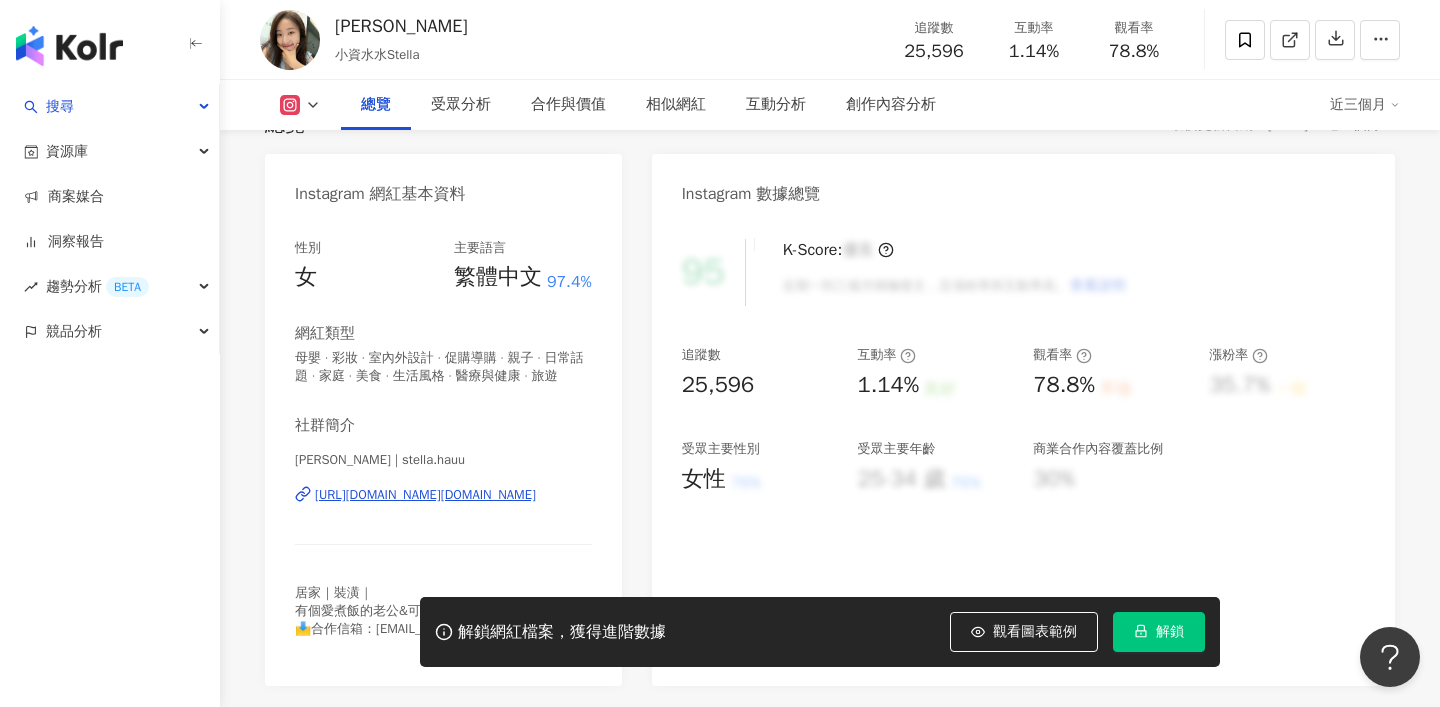 scroll, scrollTop: 0, scrollLeft: 0, axis: both 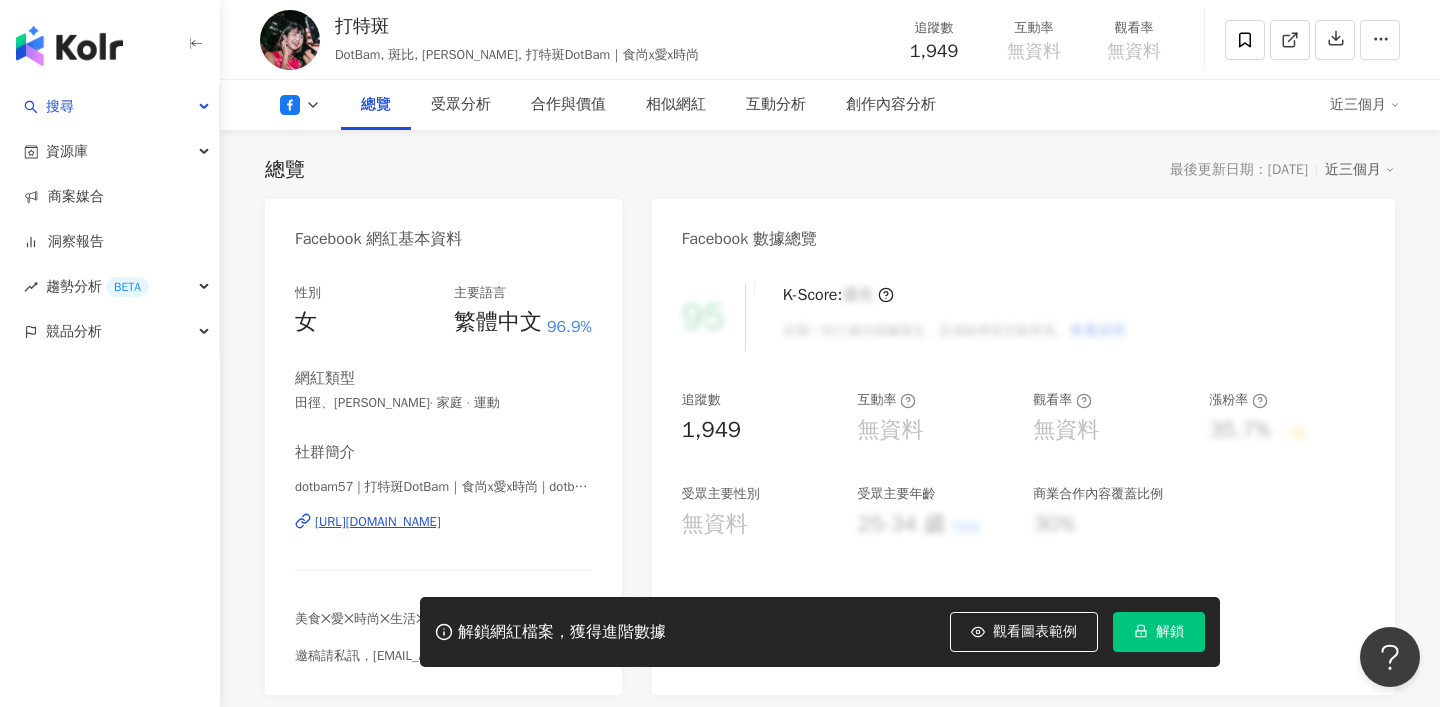 click on "[URL][DOMAIN_NAME]" at bounding box center (378, 522) 